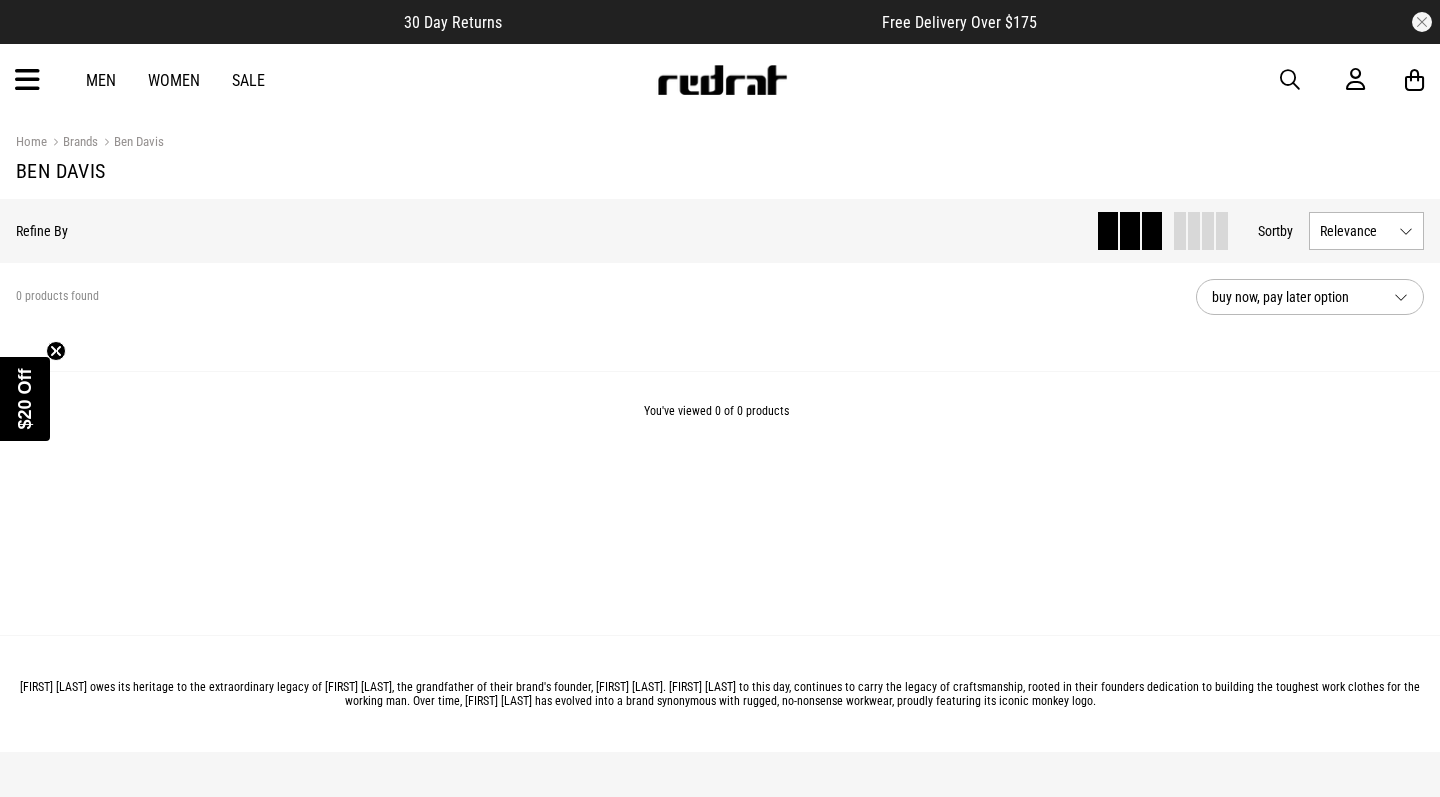 scroll, scrollTop: 0, scrollLeft: 0, axis: both 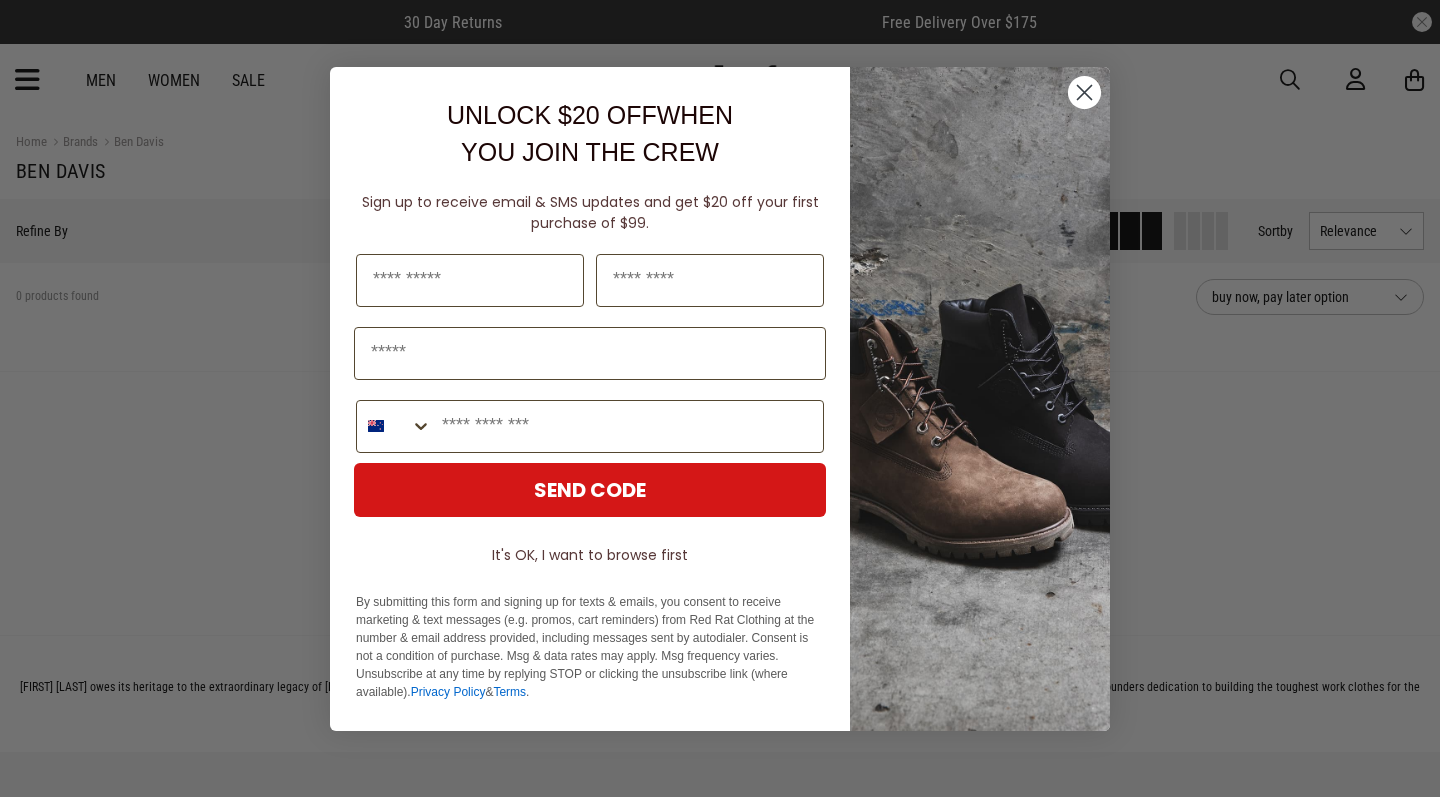 click 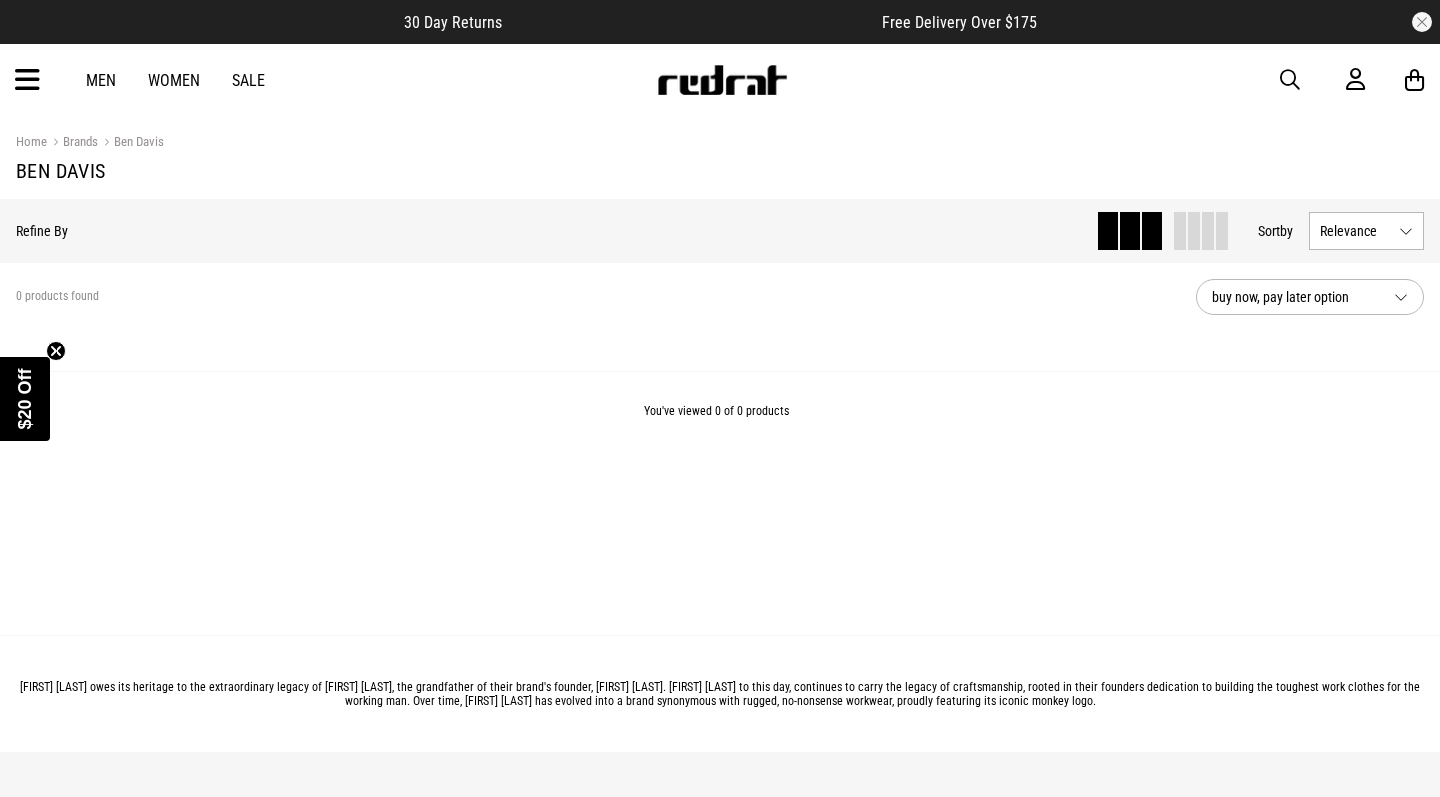 click on "Sale" at bounding box center [248, 80] 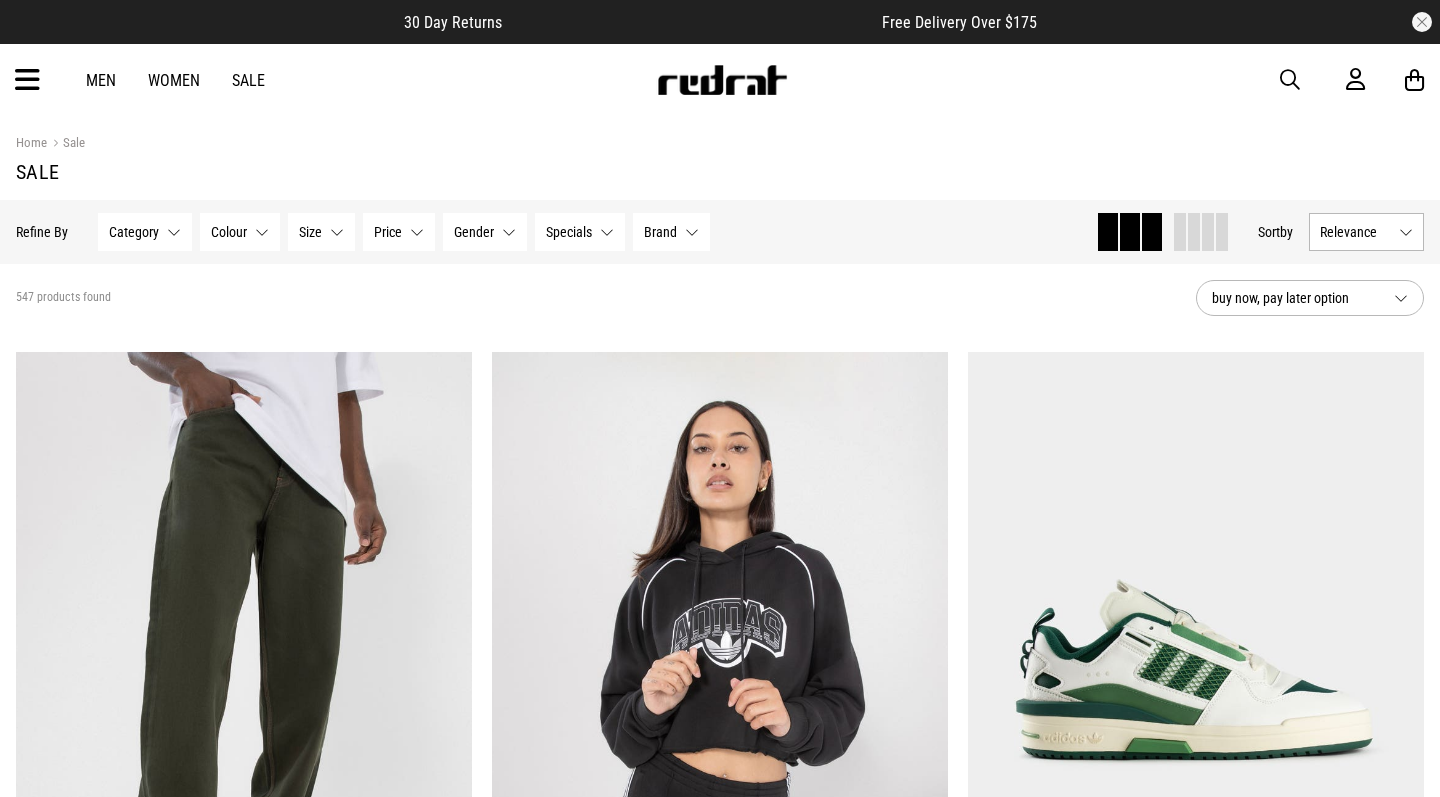 scroll, scrollTop: 0, scrollLeft: 0, axis: both 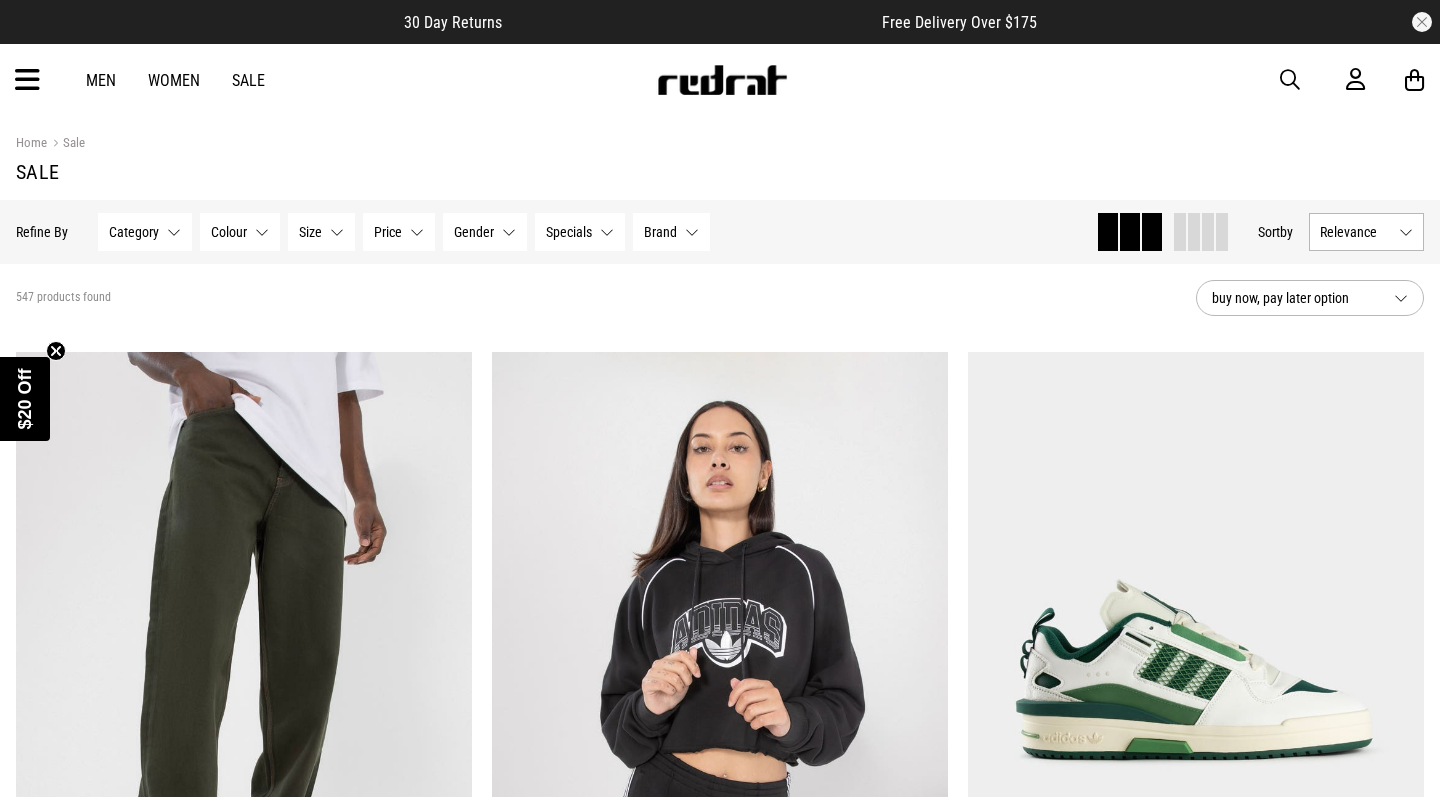 click on "Size  None selected" at bounding box center [321, 232] 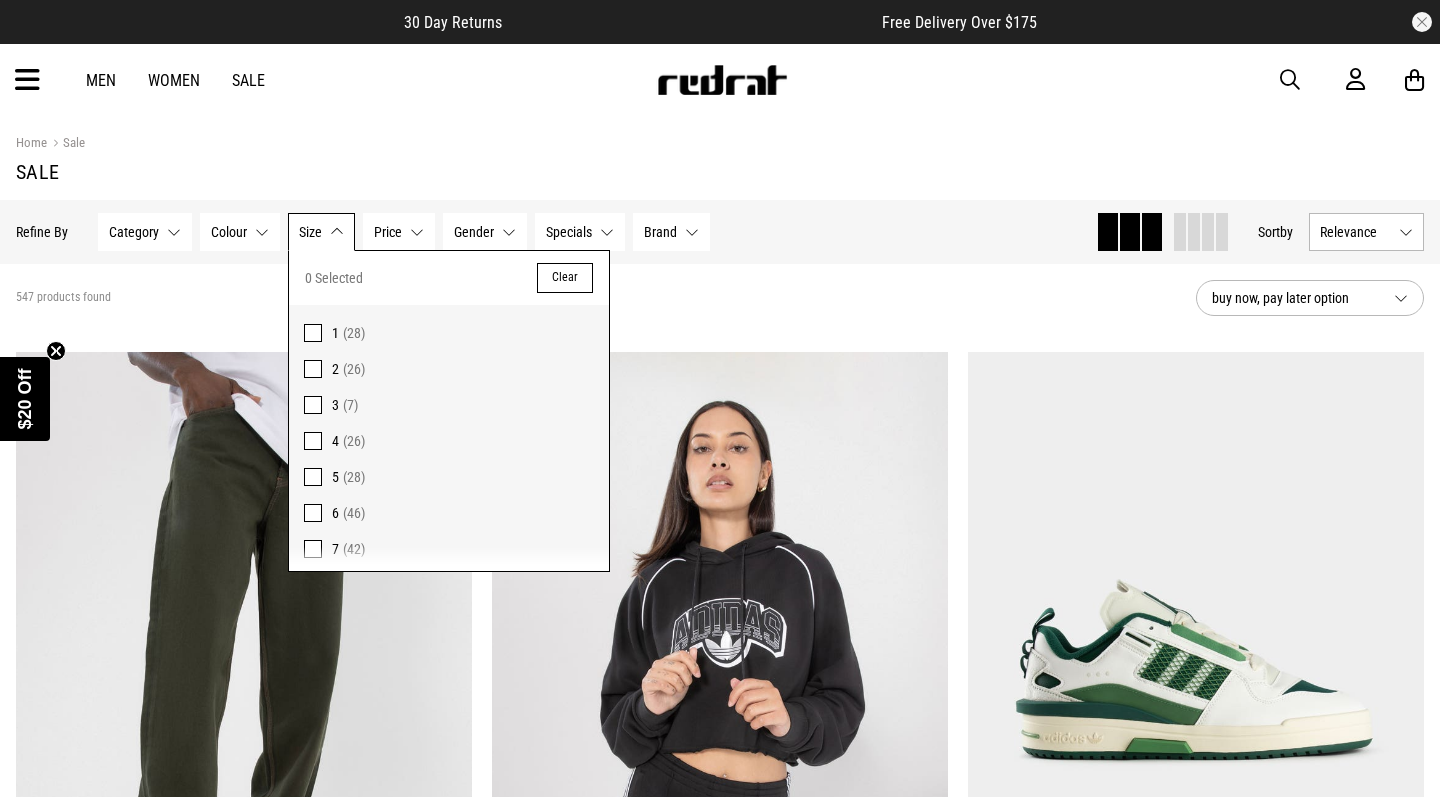 click on "Category" at bounding box center (134, 232) 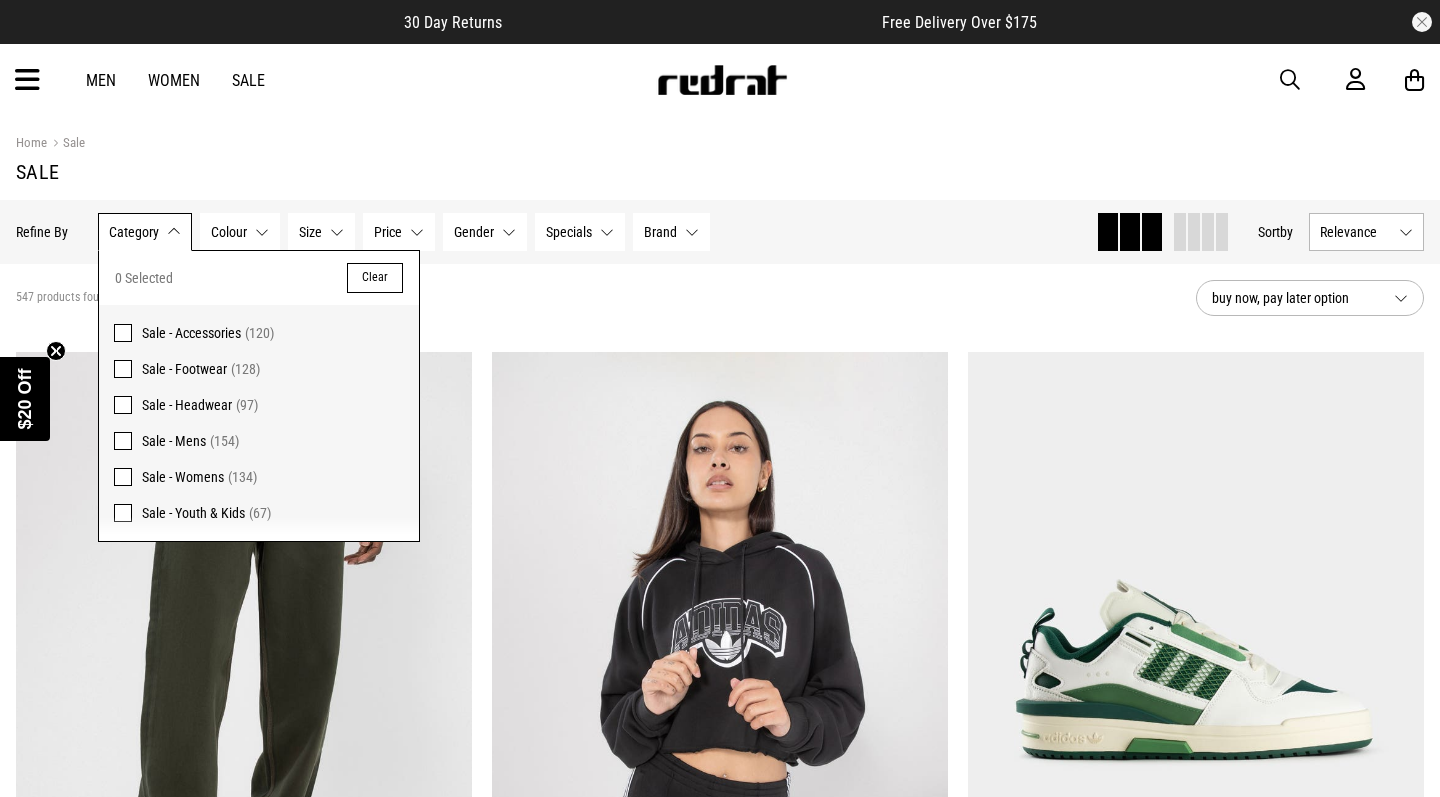 click at bounding box center [123, 441] 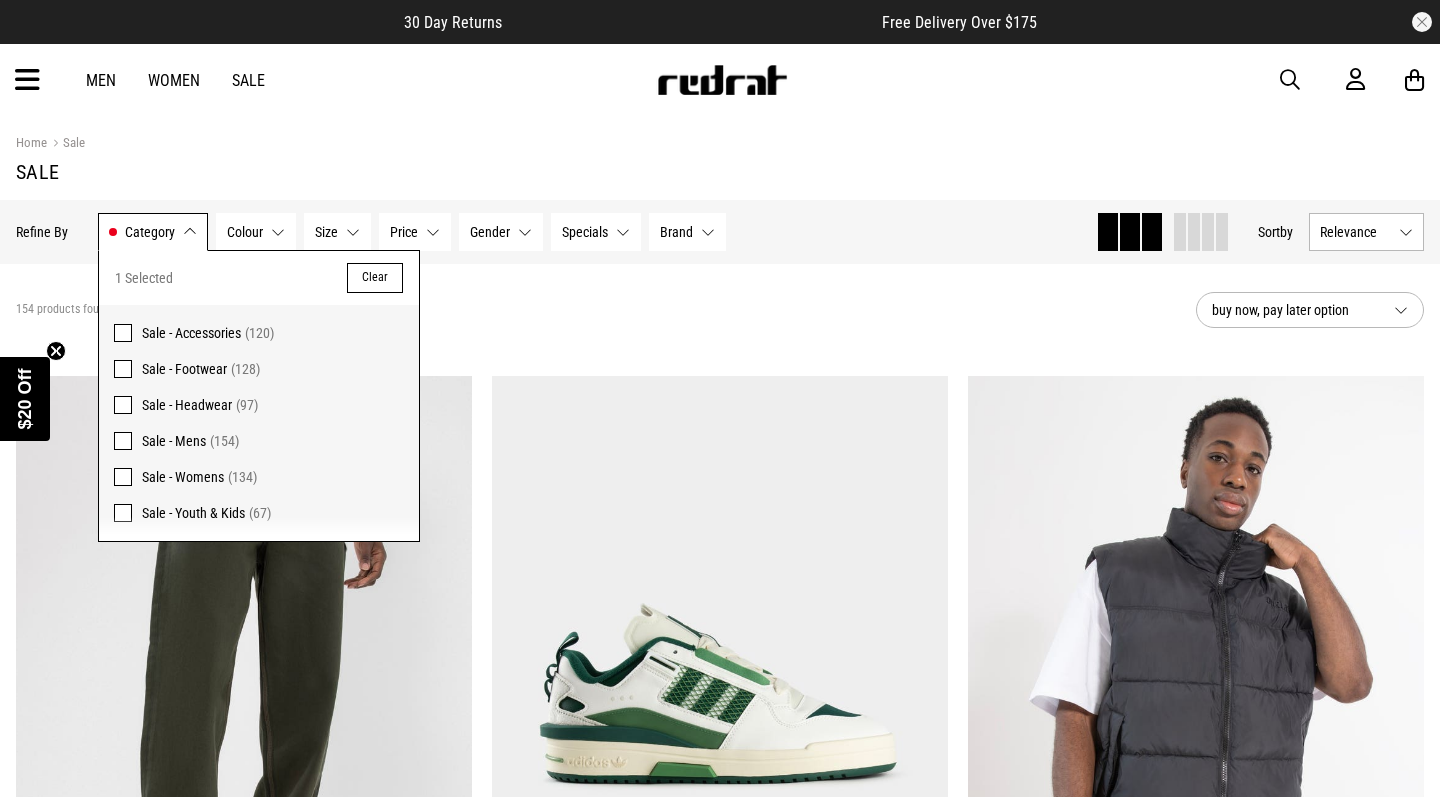 click on "Colour" at bounding box center (245, 232) 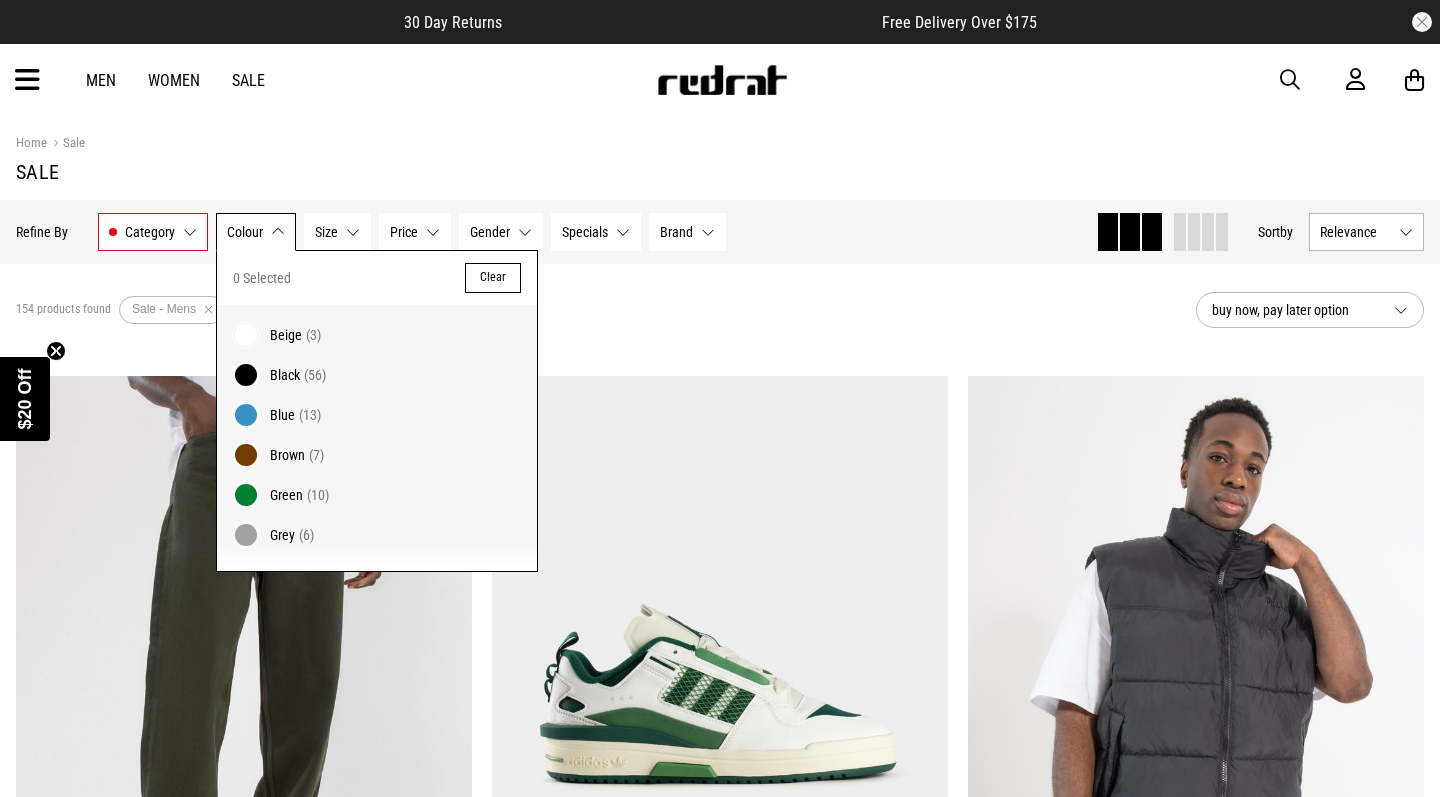 click on "Size  None selected" at bounding box center [337, 232] 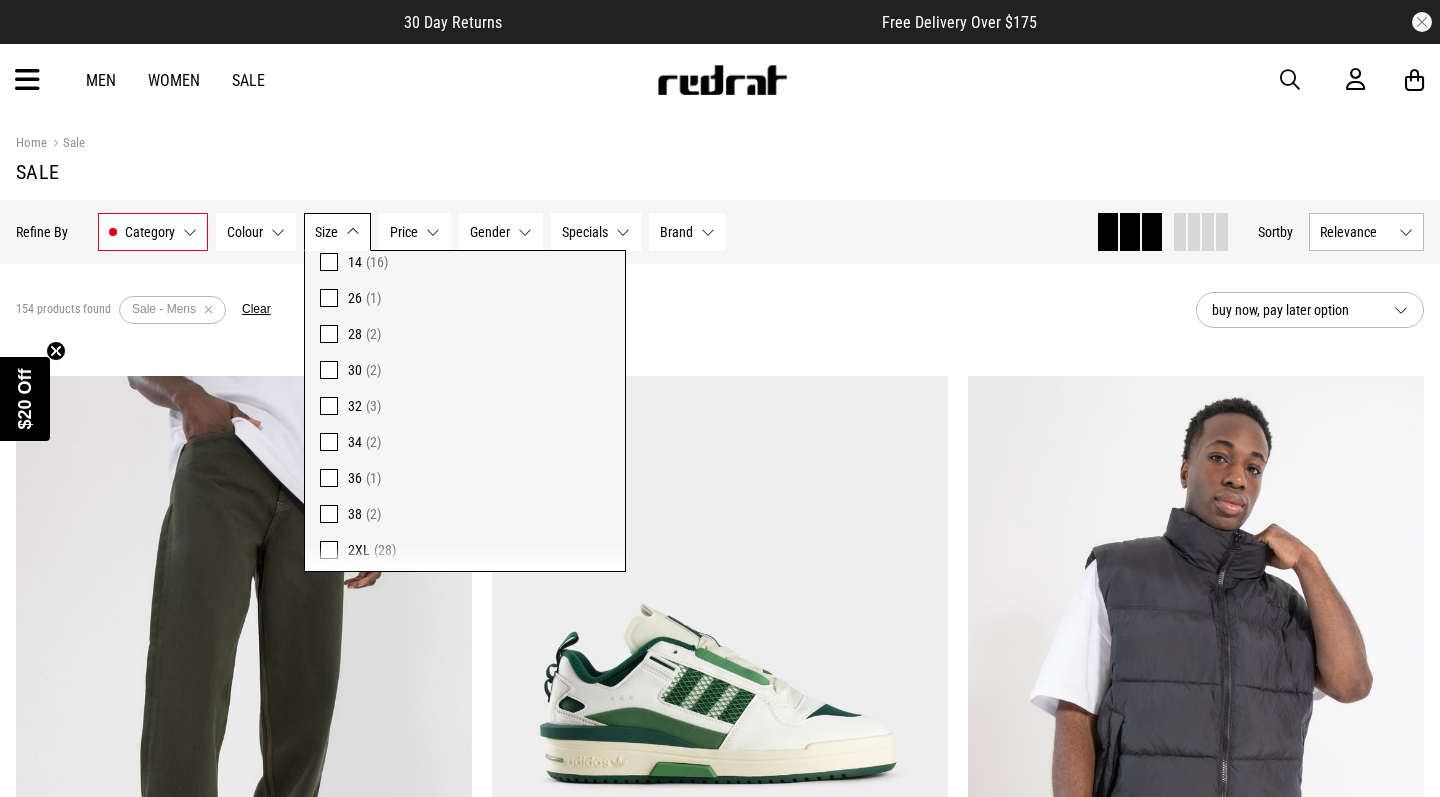 scroll, scrollTop: 418, scrollLeft: 0, axis: vertical 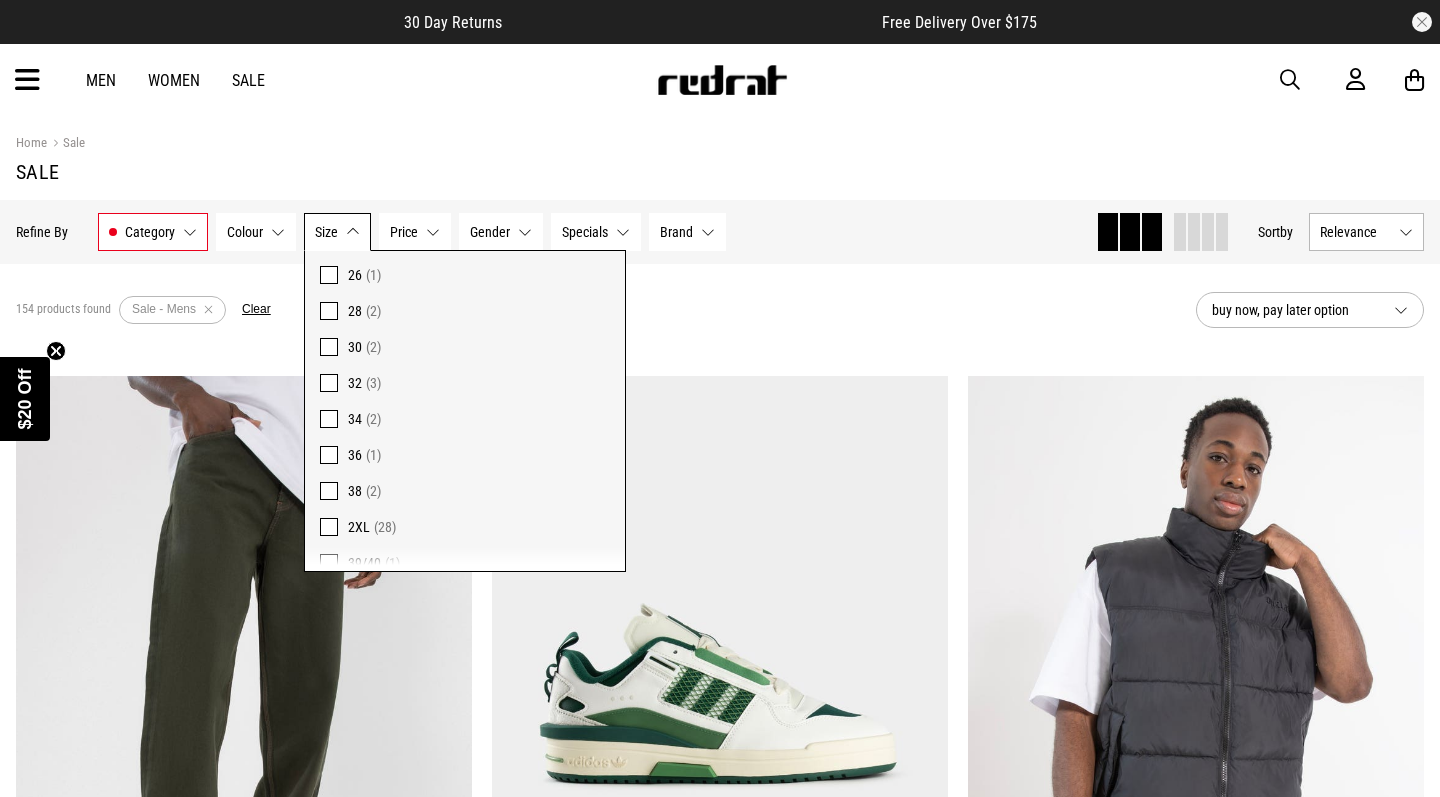 click at bounding box center (329, 347) 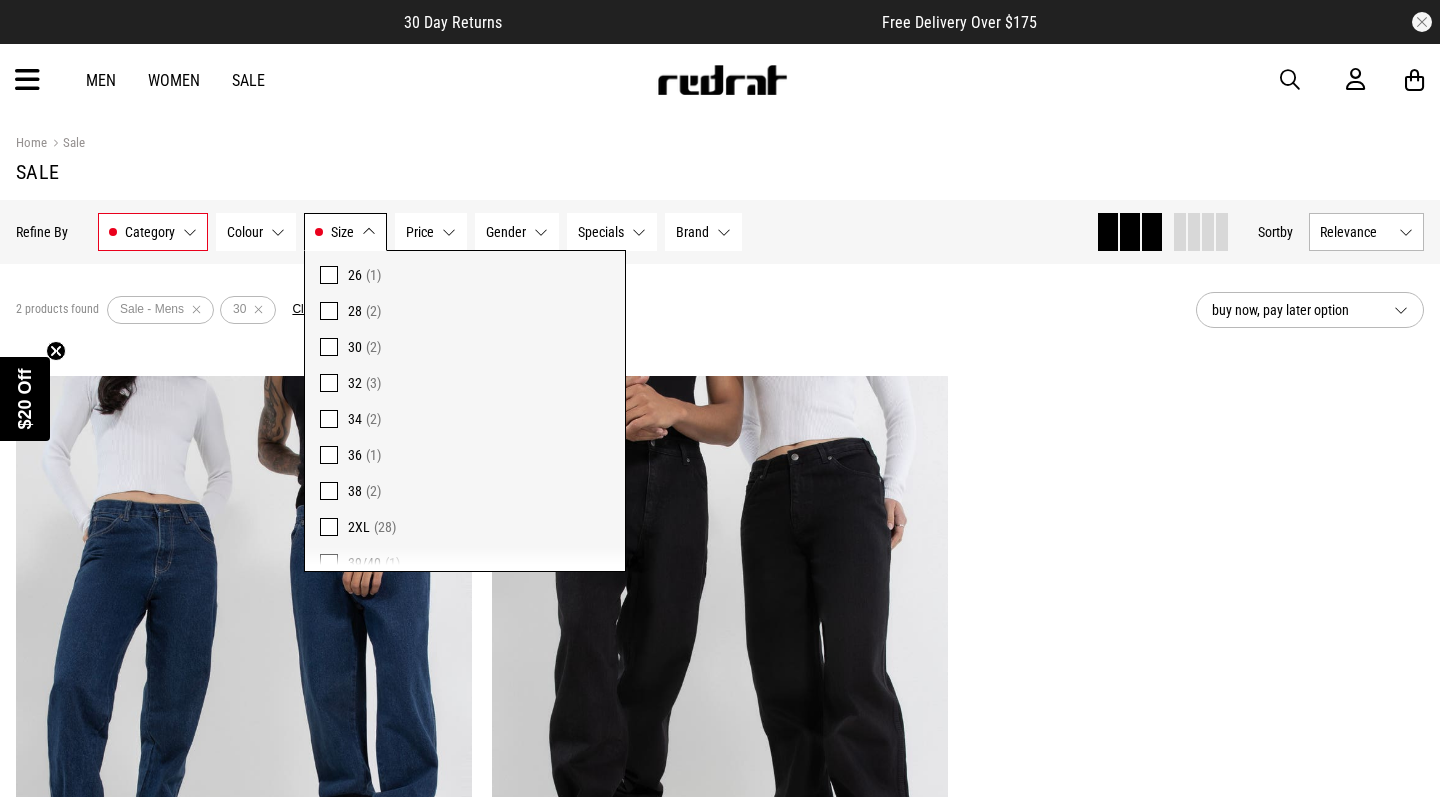 click on "Size  30" at bounding box center [345, 232] 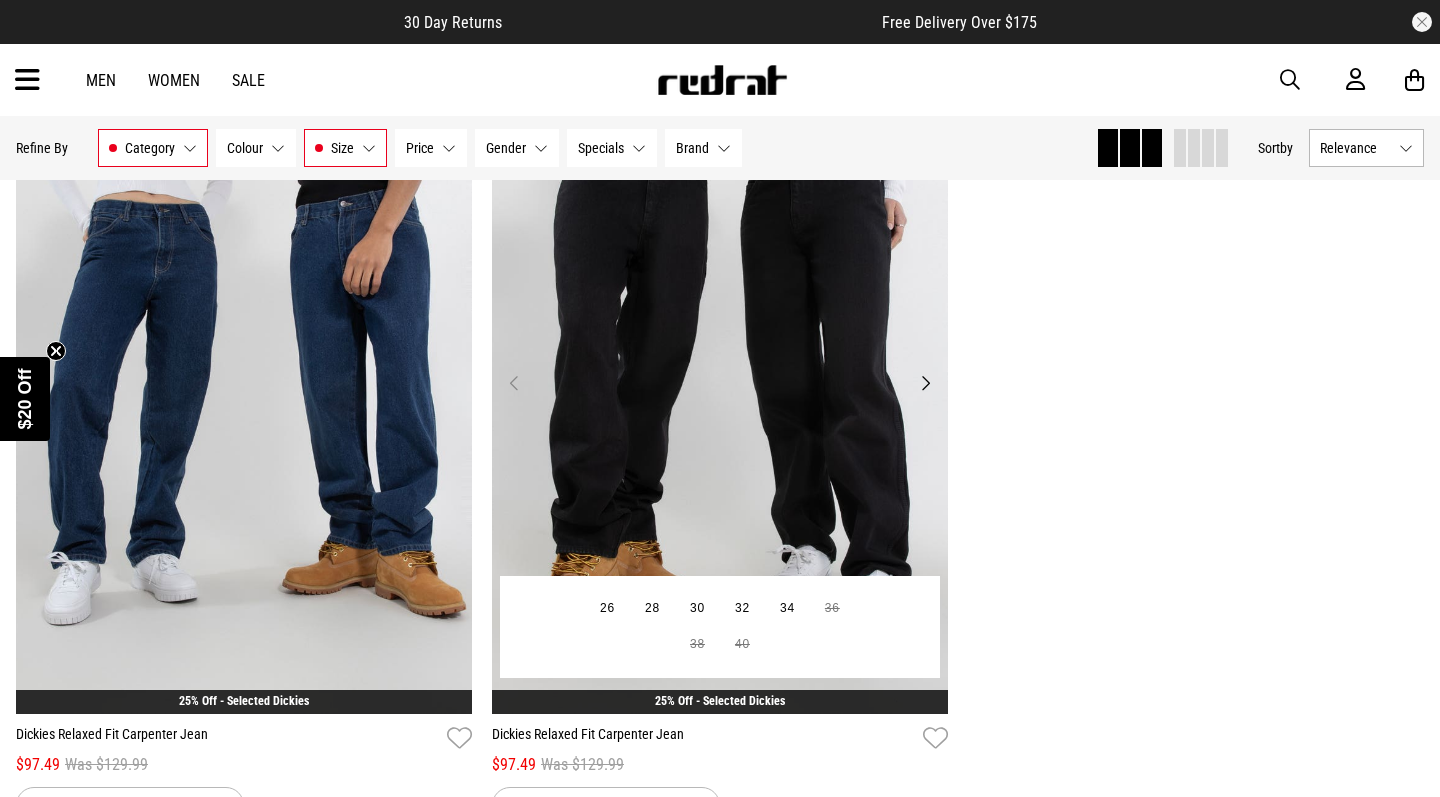 scroll, scrollTop: 194, scrollLeft: 0, axis: vertical 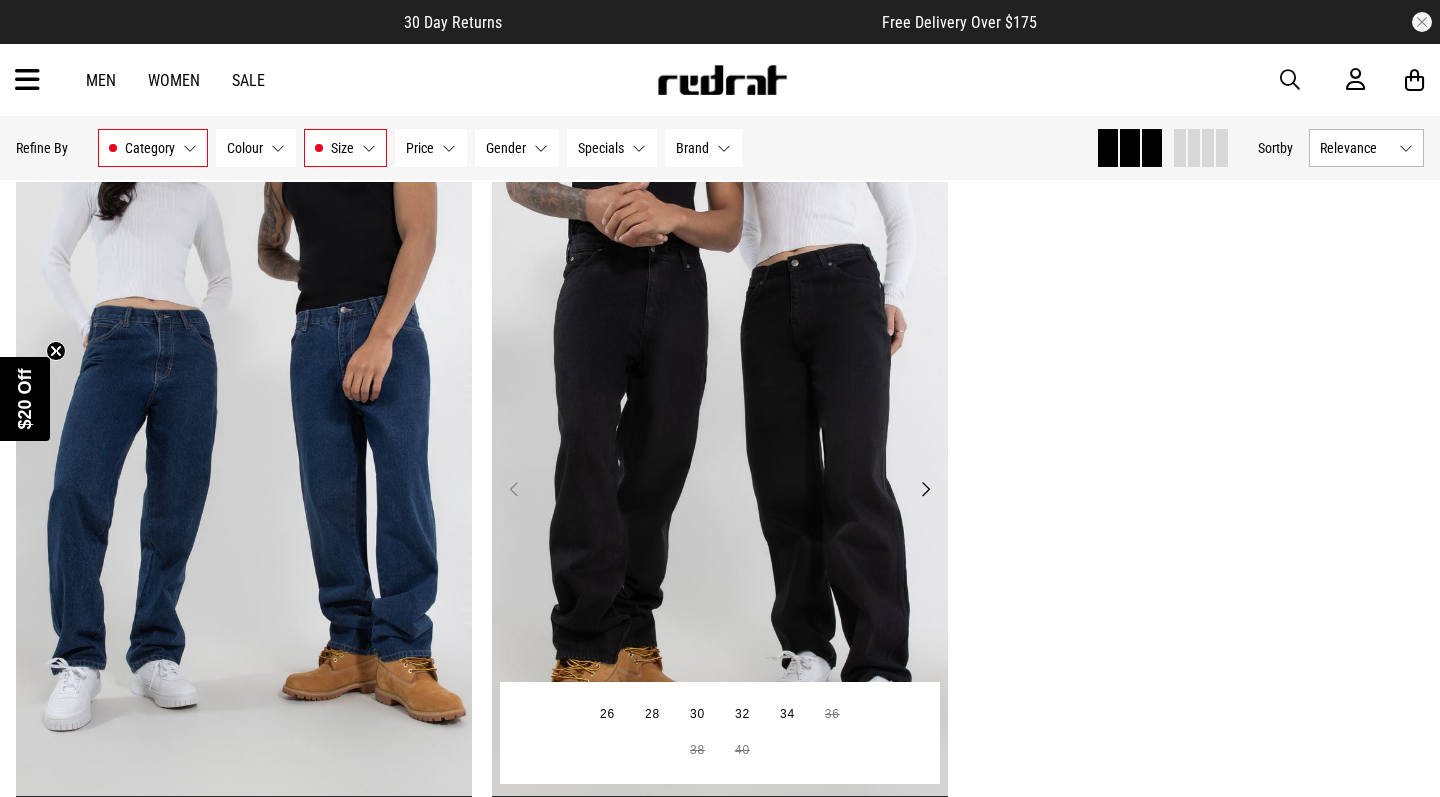 click at bounding box center (720, 501) 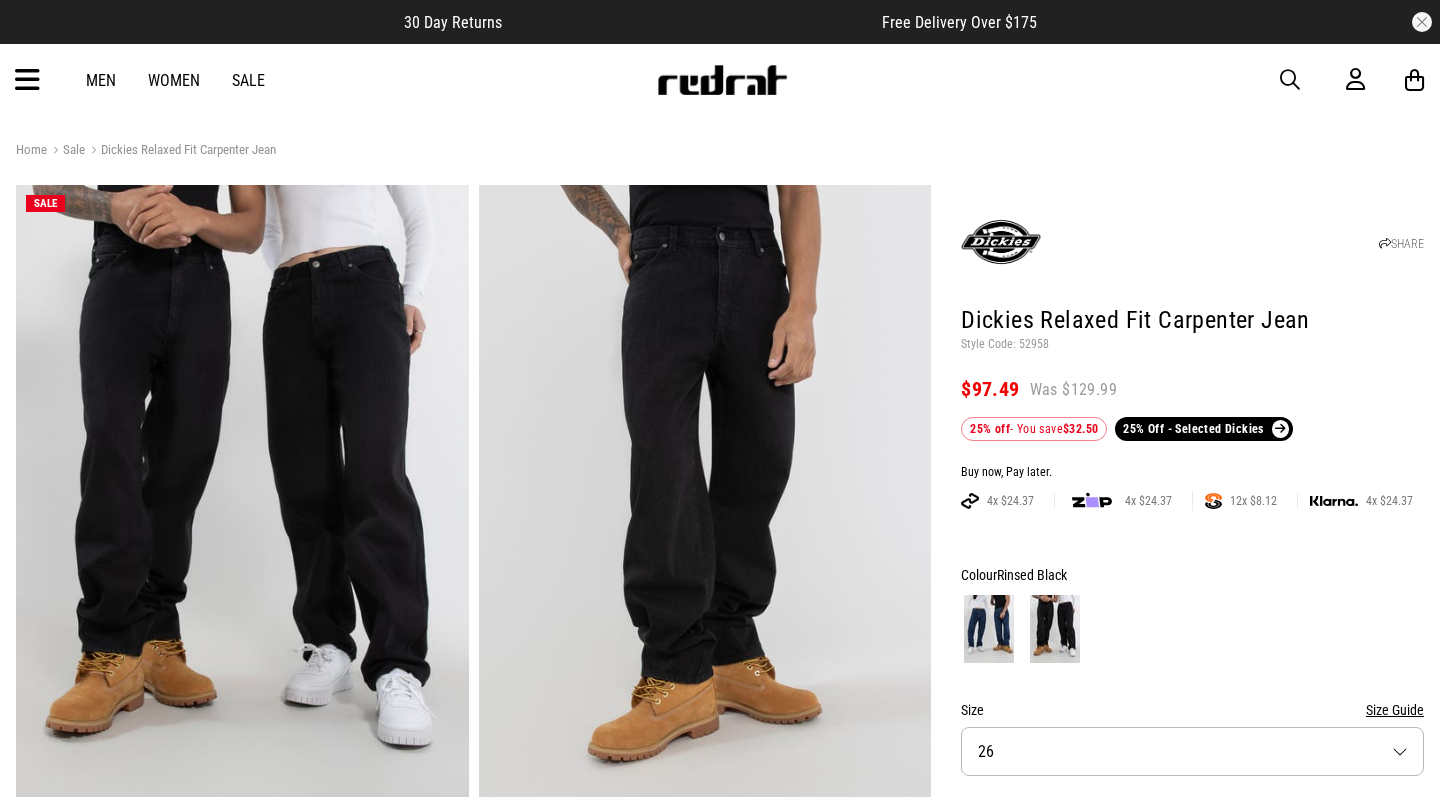 scroll, scrollTop: 0, scrollLeft: 0, axis: both 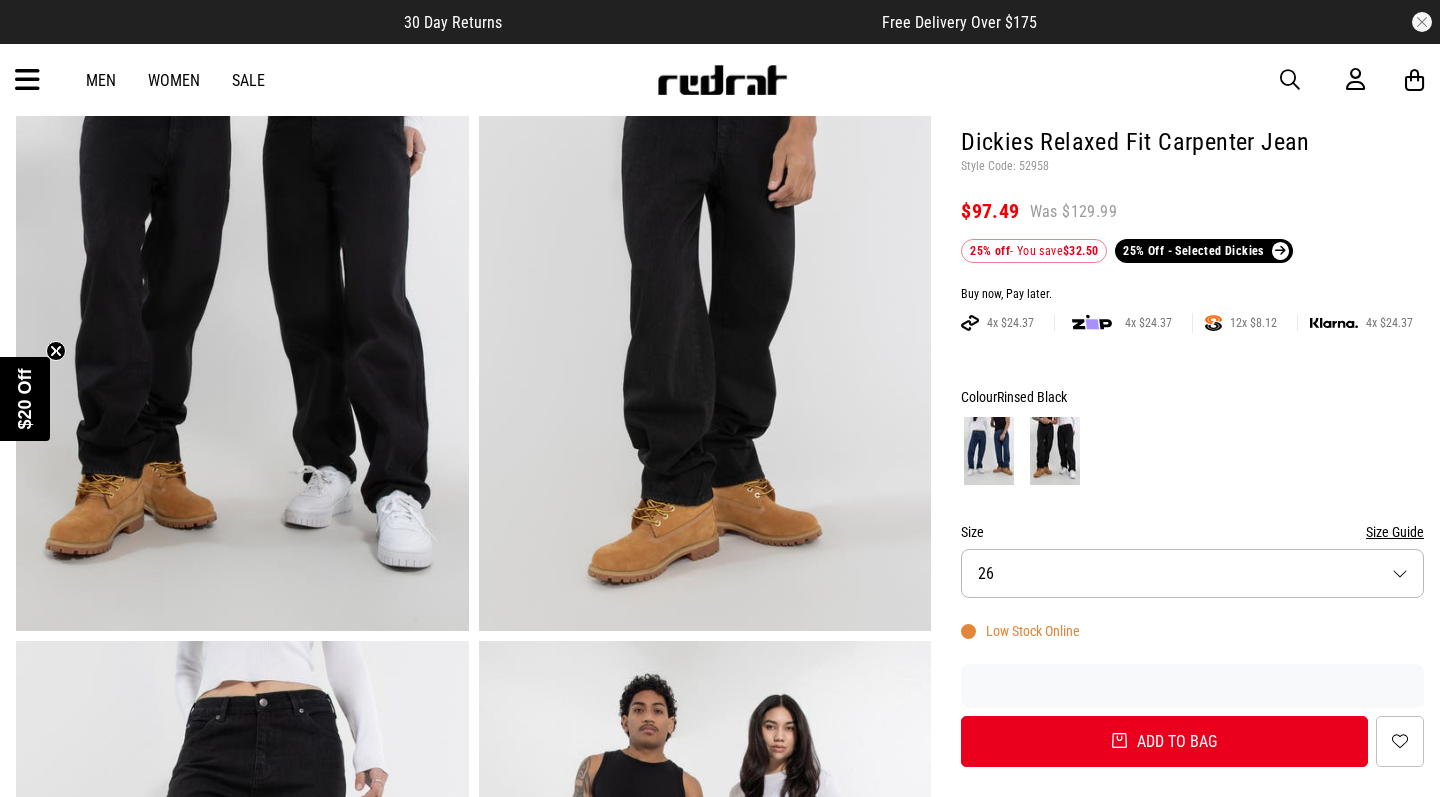 click on "Size 26" at bounding box center [1192, 573] 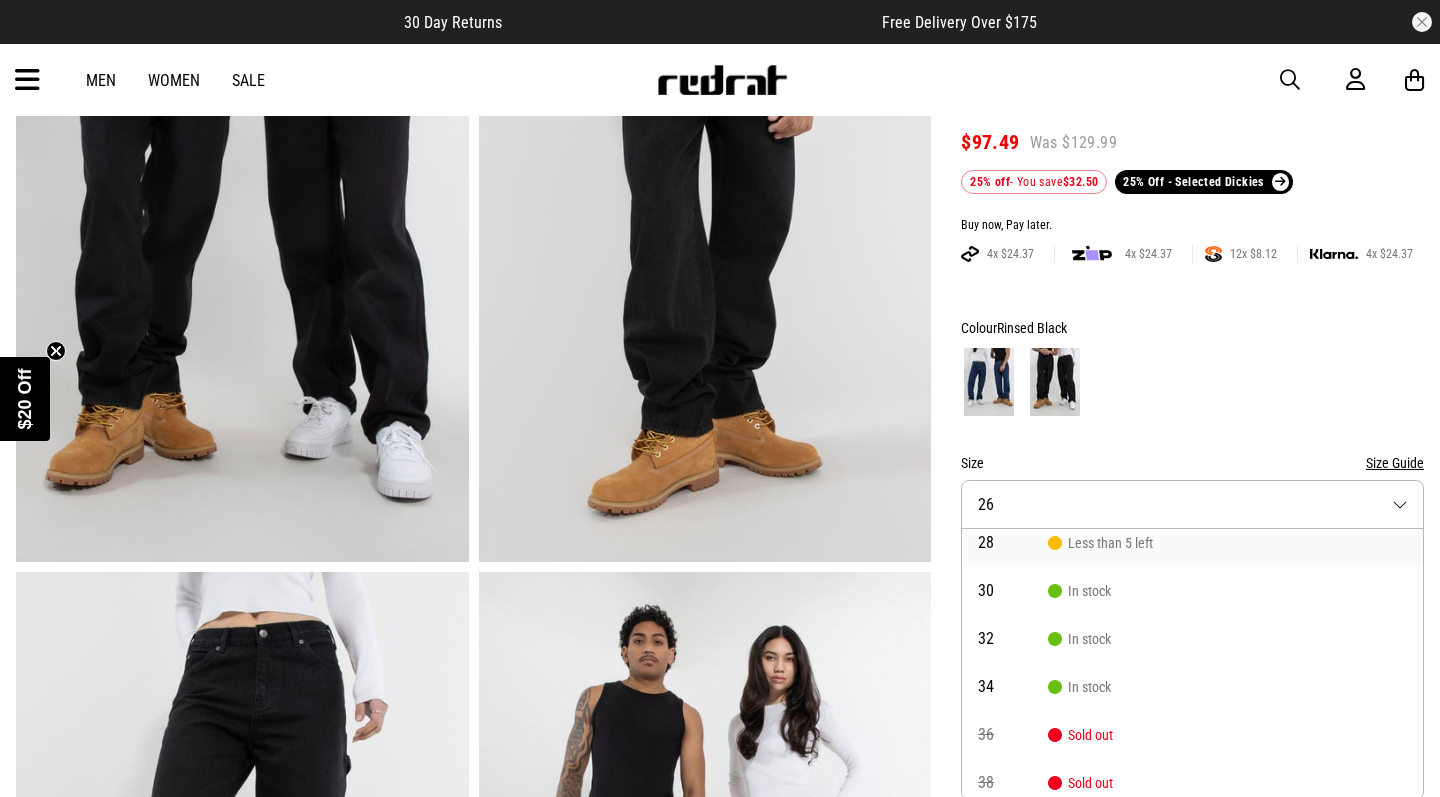scroll, scrollTop: 72, scrollLeft: 0, axis: vertical 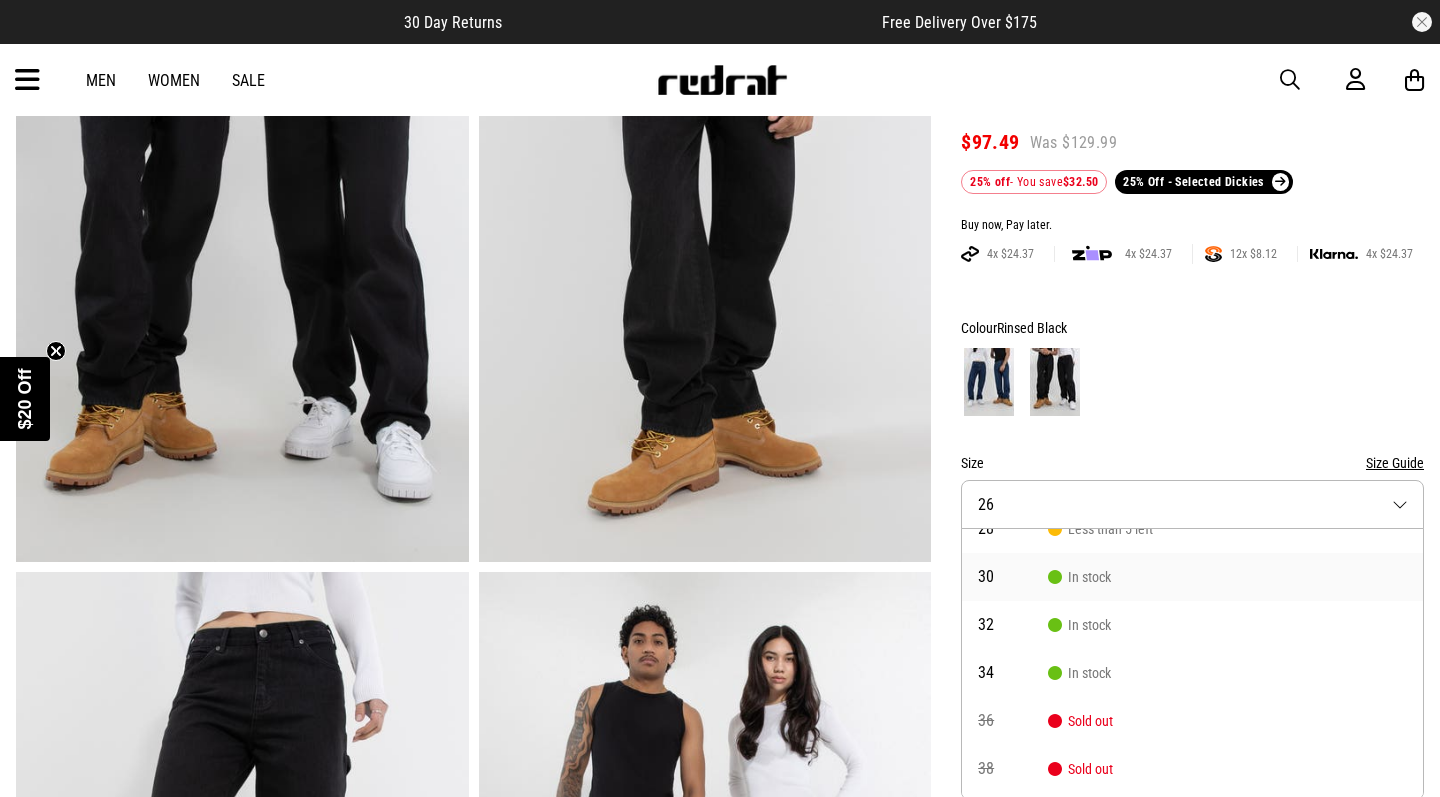 click at bounding box center [1054, 576] 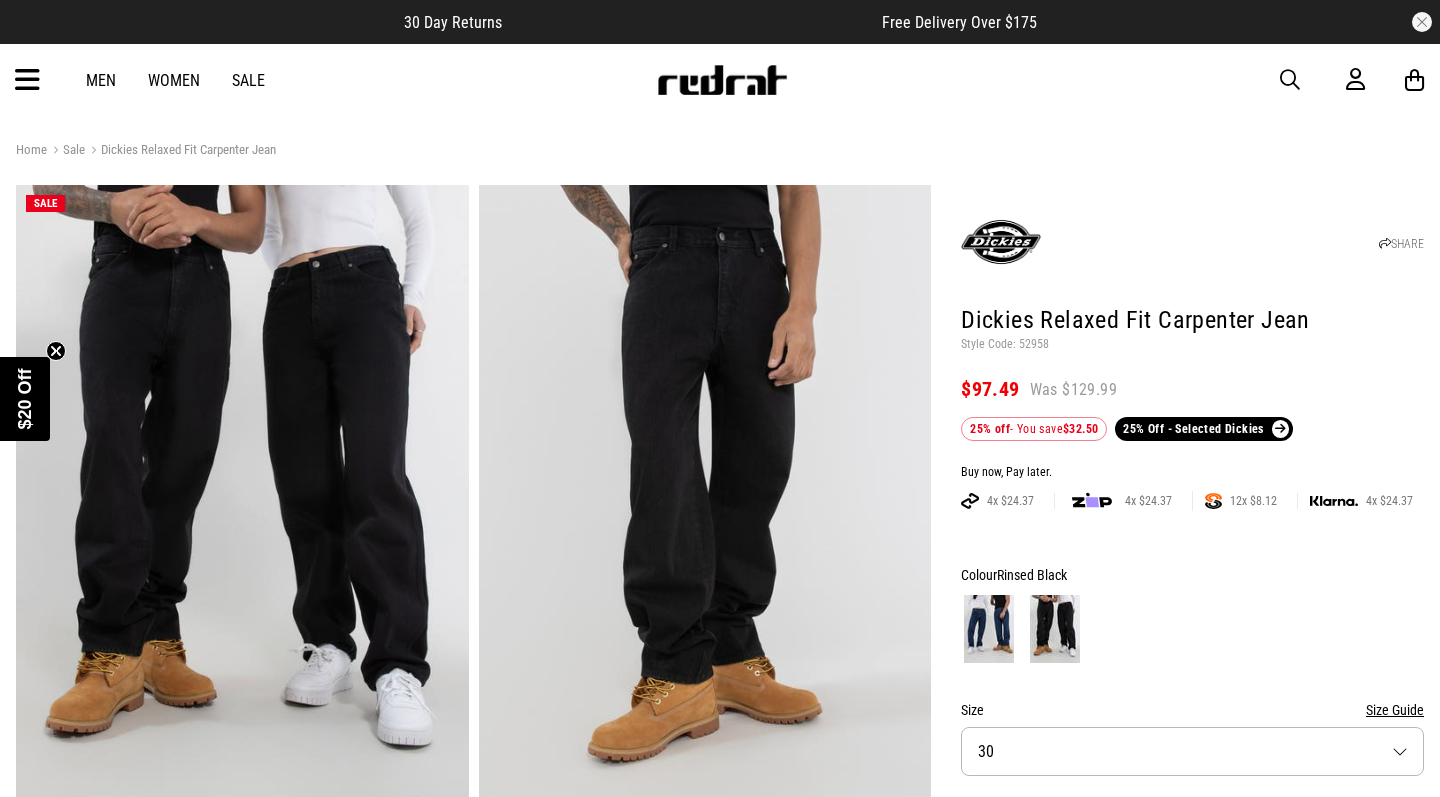 scroll, scrollTop: 0, scrollLeft: 0, axis: both 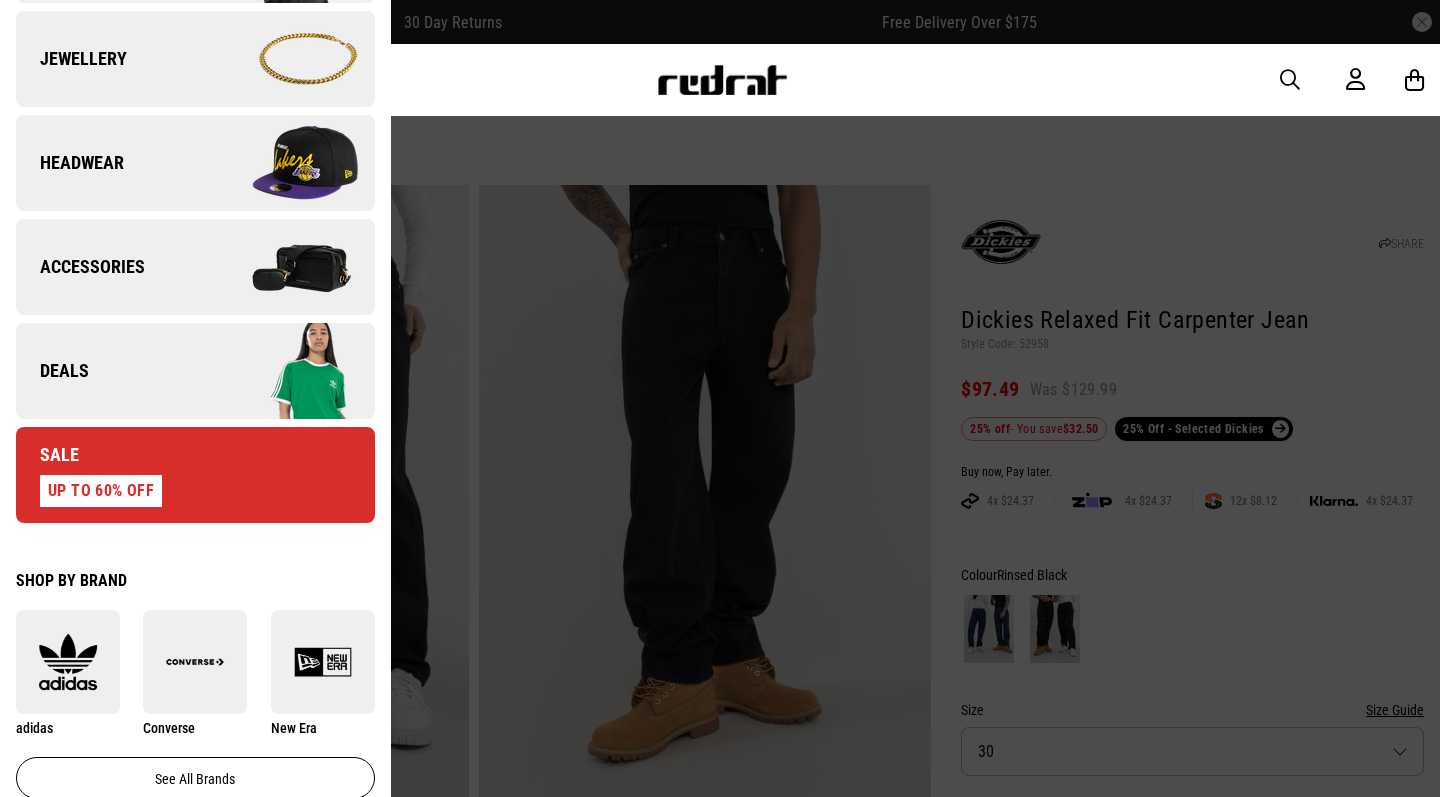 click at bounding box center [284, 371] 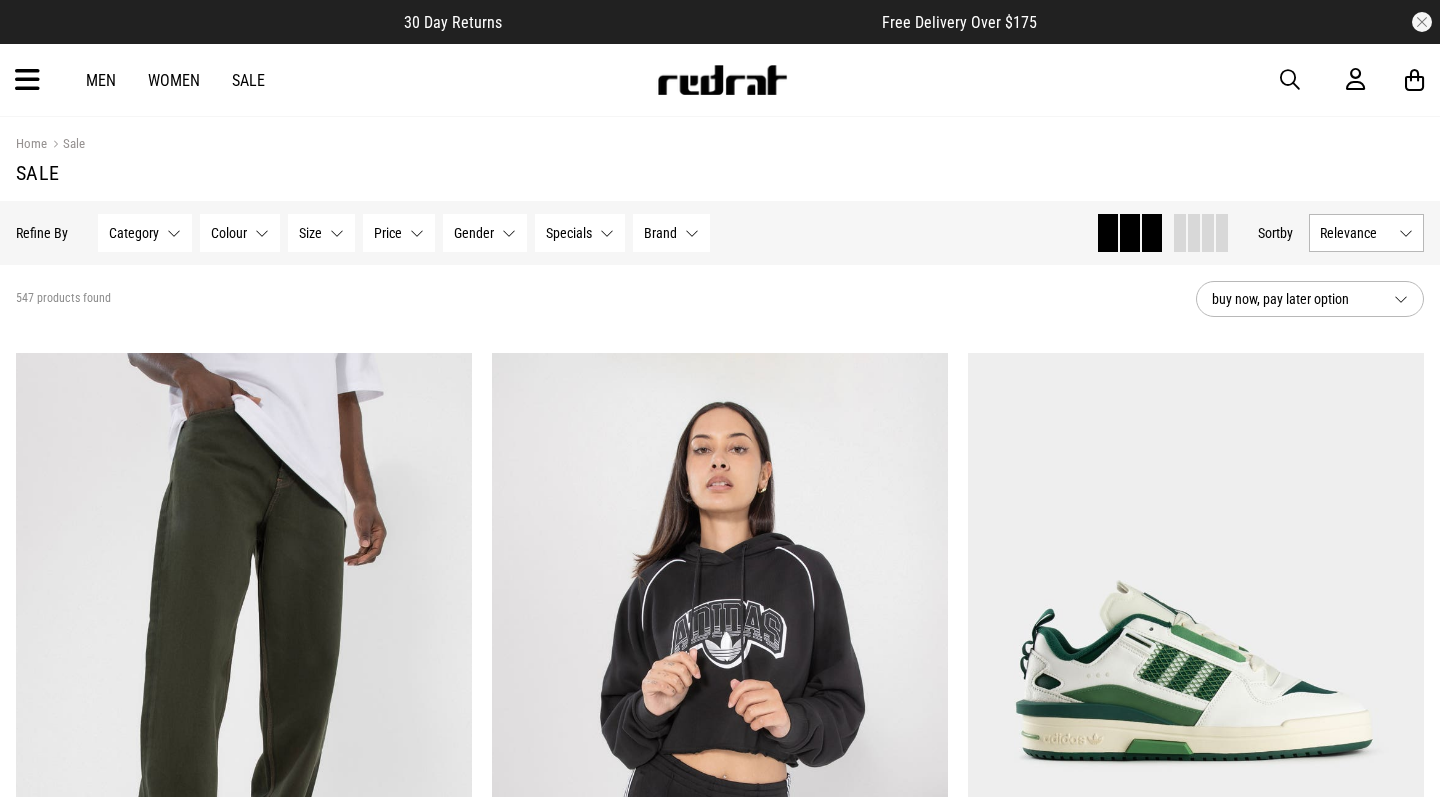 scroll, scrollTop: 0, scrollLeft: 0, axis: both 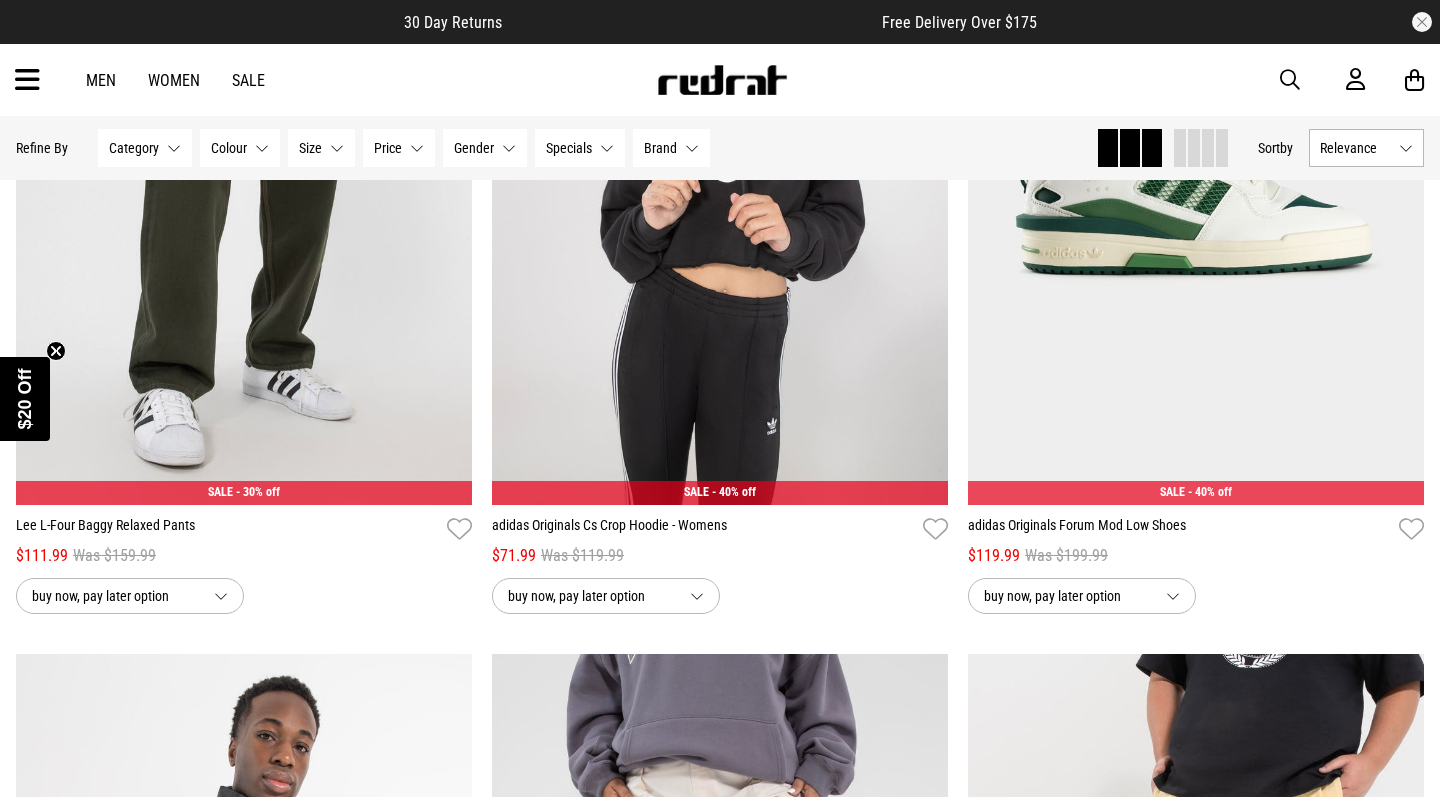 click on "Hide   Refine s   Refine By      Filters  Category  None selected   Category  0 Selected  Clear  Sale - Accessories (120) Sale - Footwear (128) Sale - Headwear (97) Sale - Mens (154) Sale - Womens (134) Sale - Youth & Kids (67) Colour  None selected   Colour  0 Selected  Clear  Beige (17) Black (140) Blue (43) Brown (27) Gold (38) Green (30) Grey (19) Maroon (4) Multi (75) Orange (3) Pink (24) Purple (21) Red (15) Silver (7) White (80) Yellow (4) Size  None selected   Size  0 Selected  Clear  1 (28) 2 (26) 3 (7) 4 (26) 5 (28) 6 (46) 7 (42) 8 (56) 9 (36) 10 (62) 11 (49) 12 (58) 13 (31) 14 (21) 16 (2) 20 (1) 21 (1) 22 (1) 26 (1) 28 (2) 30 (2) 32 (3) 34 (2) 36 (1) 38 (2) 23/24 (9) 25/26 (7) 27/28 (6) 29/30 (5) 2XL (42) 31/32 (3) 33/34 (2) 39/40 (1) 3XL (20) 4XL (28) 5XL (22) 7 1/4 (1) 7 3/4 (3) 7 3/8 (1) 7 5/8 (1) 7 7/8 (1) 7-8Y (1) K11 (10) K12 (10) K13 (6) L (82) L-XL (7) M (80) M-L (11) Nil (8) One Size (183) S (68) S-M (2) XL (80) XS (8) XXL (14) XXXL (5) XXXXL (5) XXXXXL (3) Price  None selected   Price" at bounding box center [720, 148] 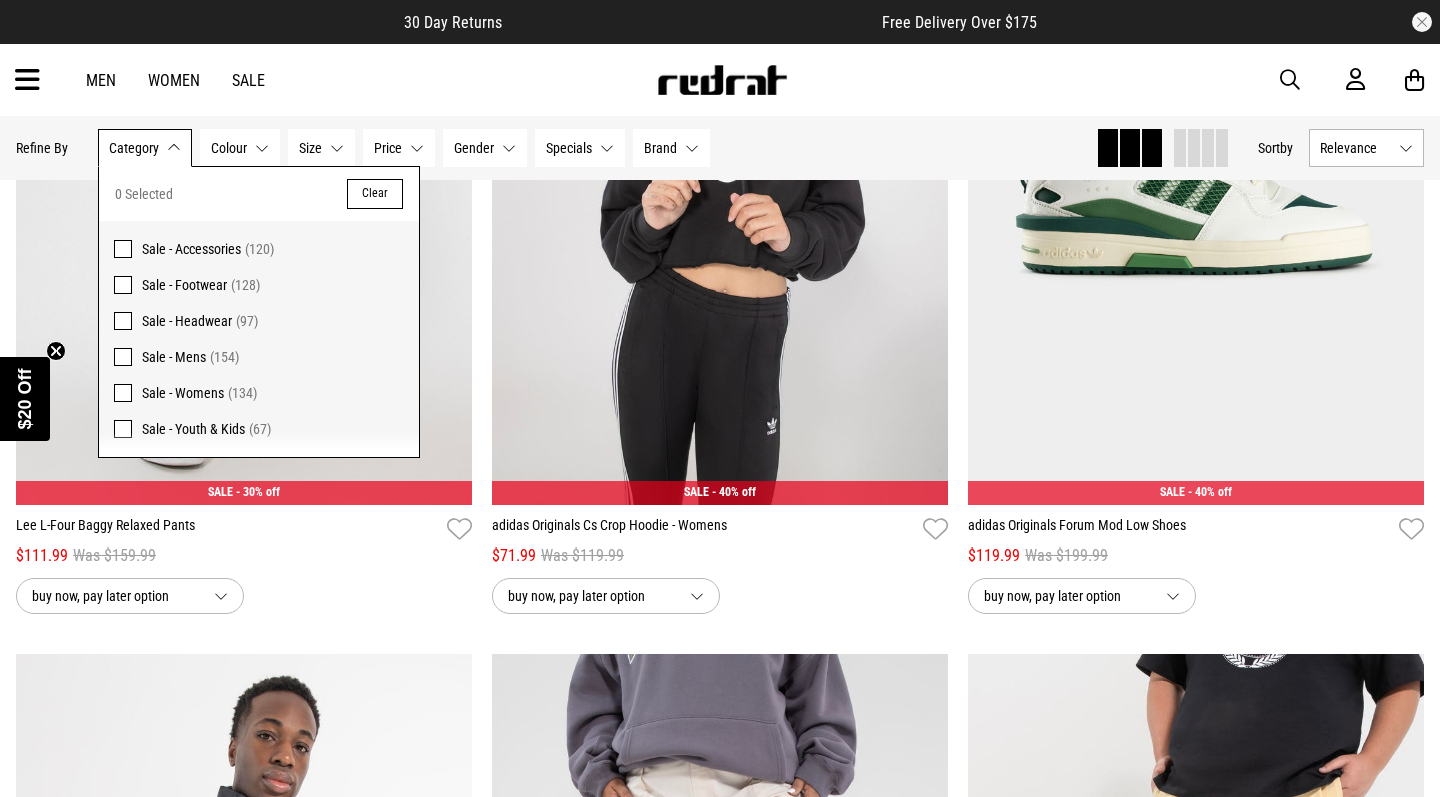 click at bounding box center (123, 357) 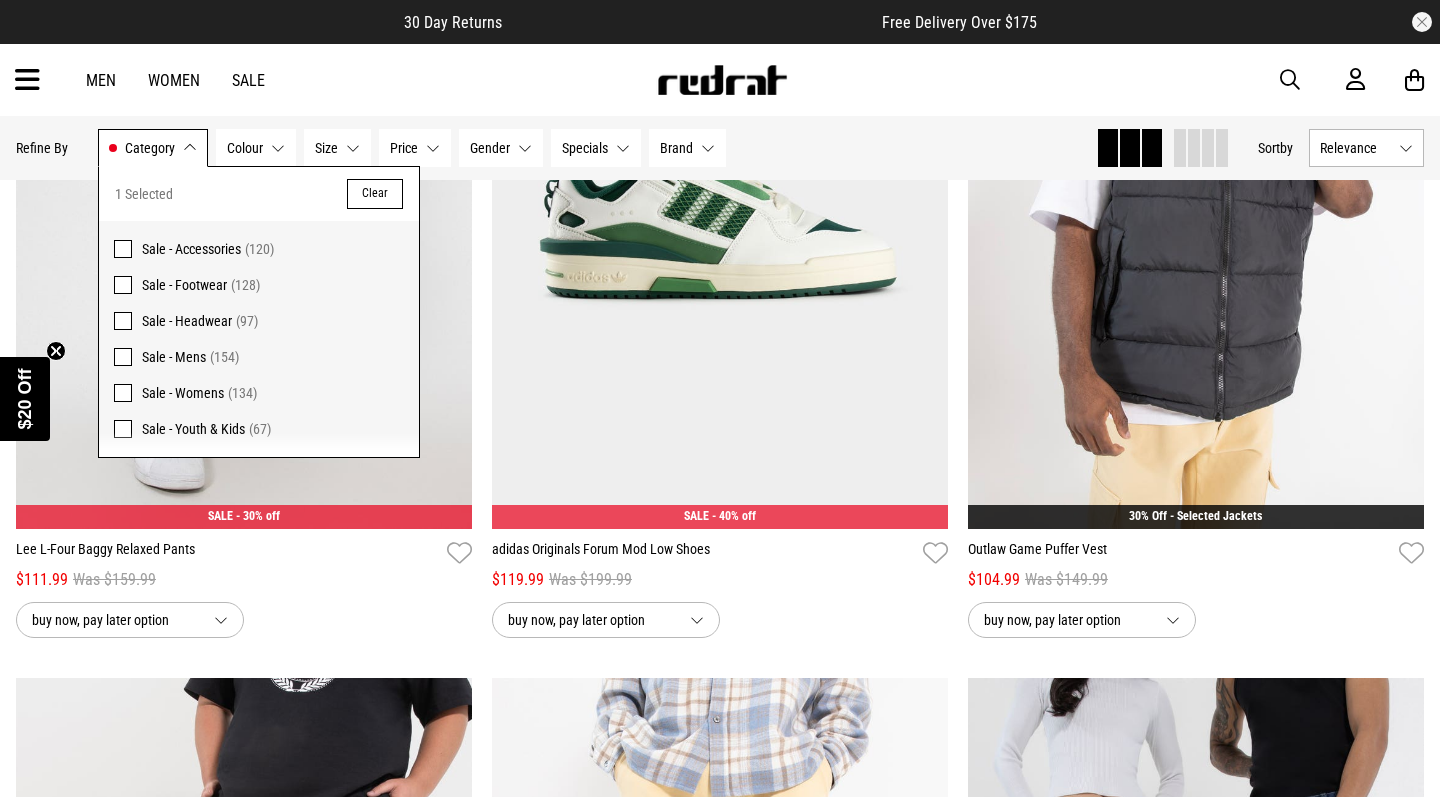 click at bounding box center [123, 249] 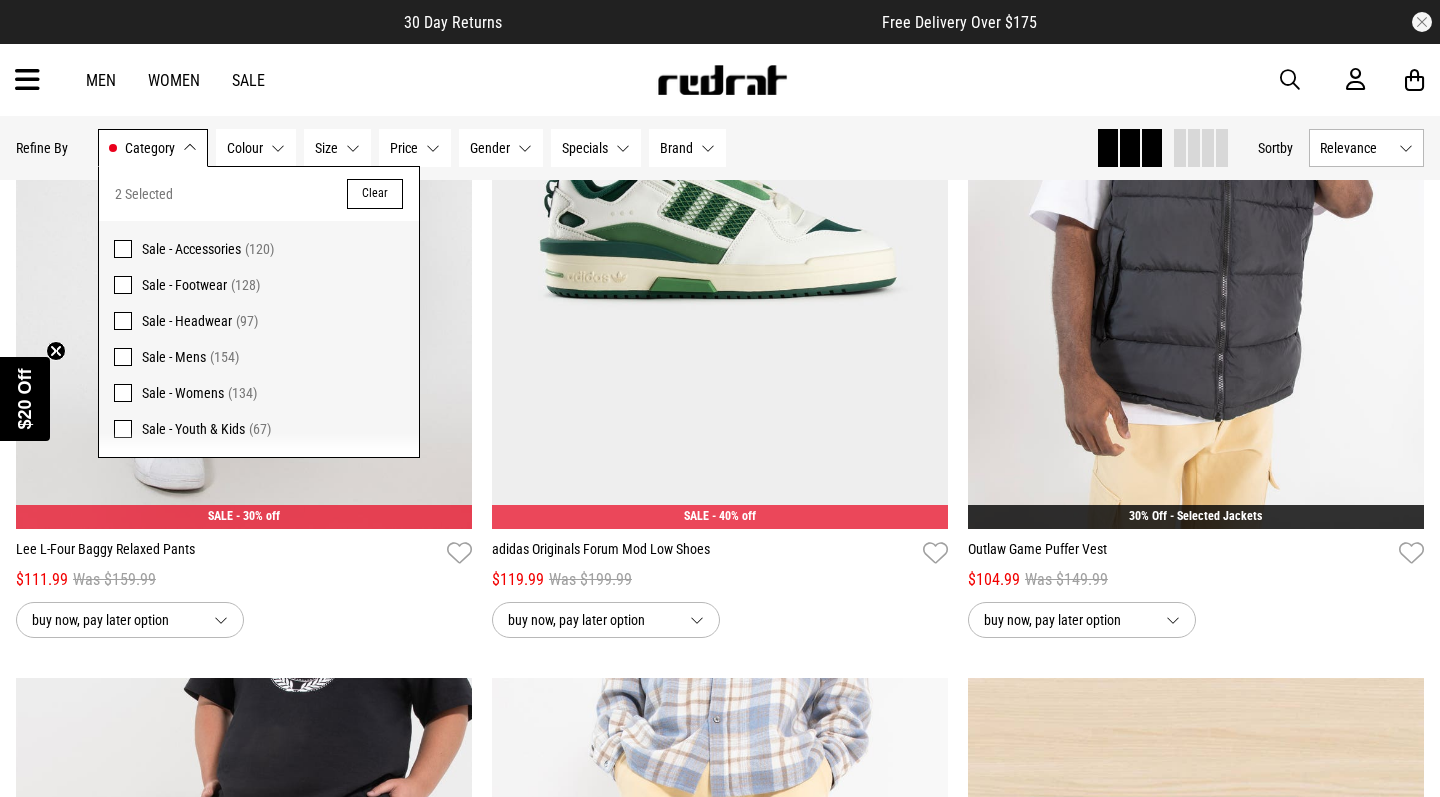 click on "Colour  None selected" at bounding box center (256, 148) 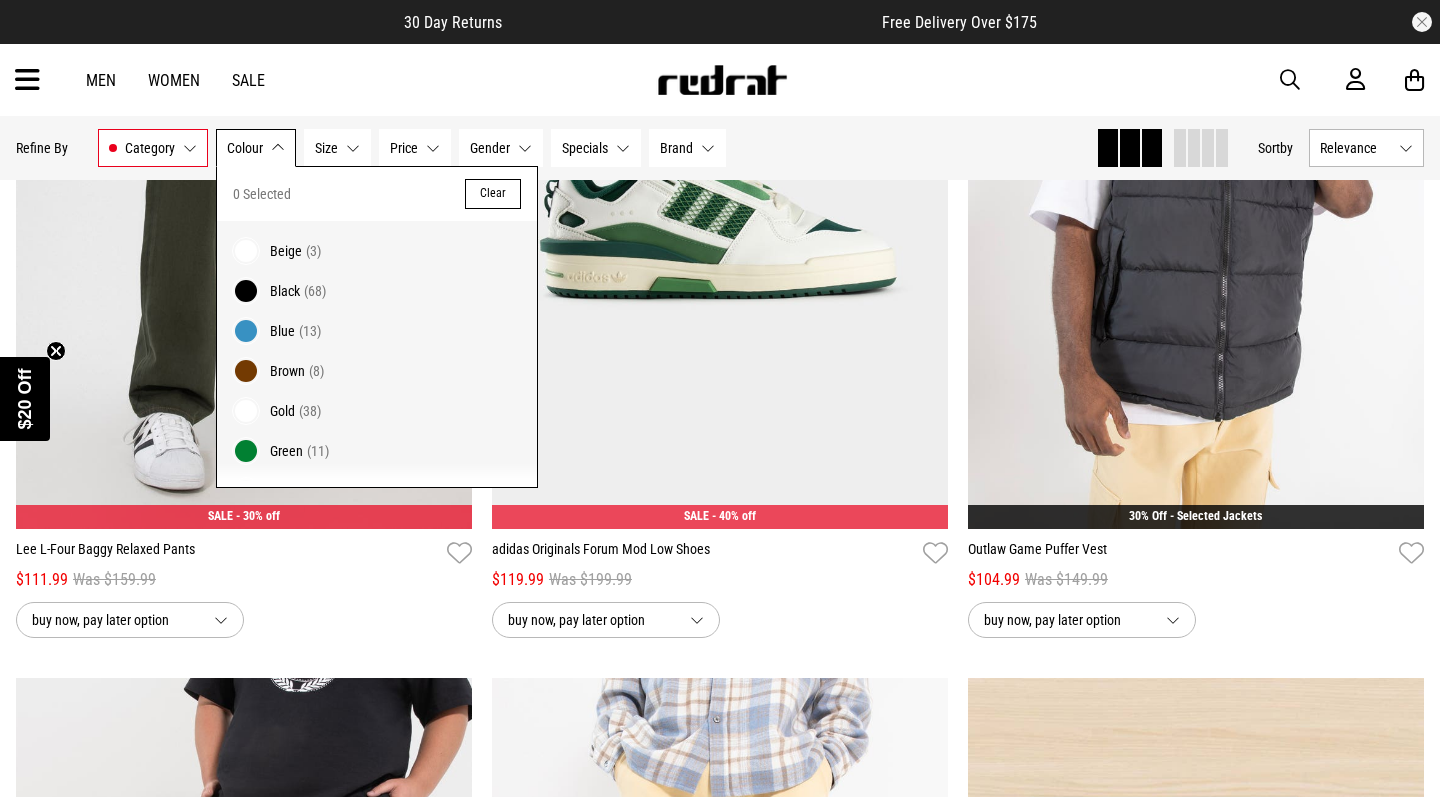 click on "Category  Sale - Mens, Sale - Accessories   Category  2 Selected  Clear  Sale - Accessories (120) Sale - Footwear (128) Sale - Headwear (97) Sale - Mens (154) Sale - Womens (134) Sale - Youth & Kids (67) Colour  None selected   Colour  0 Selected  Clear  Beige (3) Black (68) Blue (13) Brown (8) Gold (38) Green (11) Grey (7) Maroon (1) Multi (61) Orange (2) Pink (7) Purple (2) Red (5) Silver (7) White (39) Yellow (1) Size  None selected   Size  0 Selected  Clear  5 (13) 6 (15) 7 (26) 8 (30) 9 (27) 10 (25) 11 (29) 12 (38) 13 (31) 14 (16) 26 (1) 28 (2) 30 (2) 32 (3) 34 (2) 36 (1) 38 (2) 2XL (28) 39/40 (1) 3XL (13) 4XL (14) 5XL (12) L (37) M (40) Nil (8) One Size (103) S (34) XL (31) Price  None selected   Price  0 Selected  Clear  $0 - $10 (56) $100 - $150 (22) $11 - $20 (24) $150 - $200 (3) $200+ (2) $21 - $30 (41) $30 - $50 (31) $50 - $100 (94) Gender  None selected   Gender  0 Selected  Clear  Mens (150) Womens (81) Specials  None selected   Specials  0 Selected  Clear  2 for $50 - Vendetta Jewellery (3) (5)" at bounding box center [412, 148] 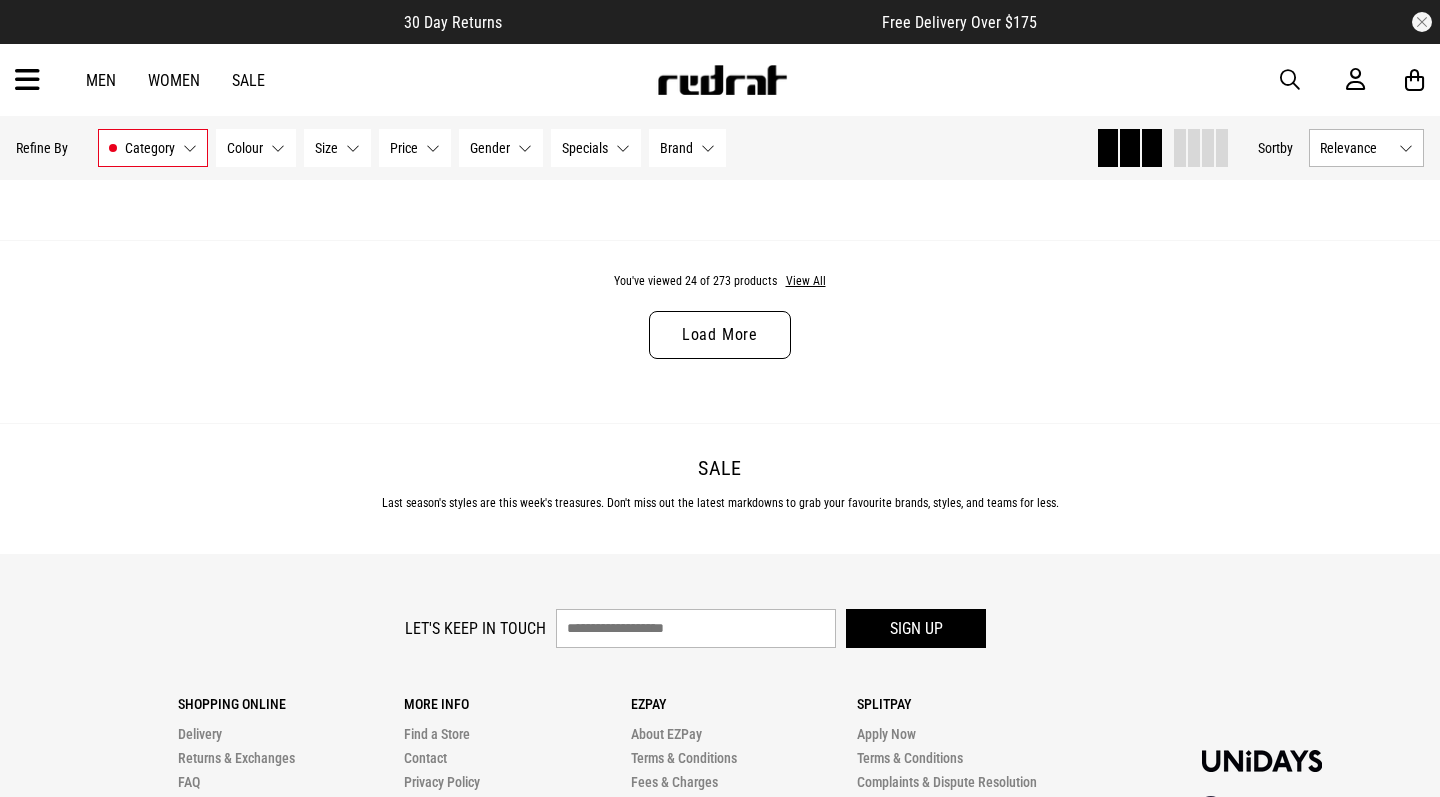 scroll, scrollTop: 6457, scrollLeft: 0, axis: vertical 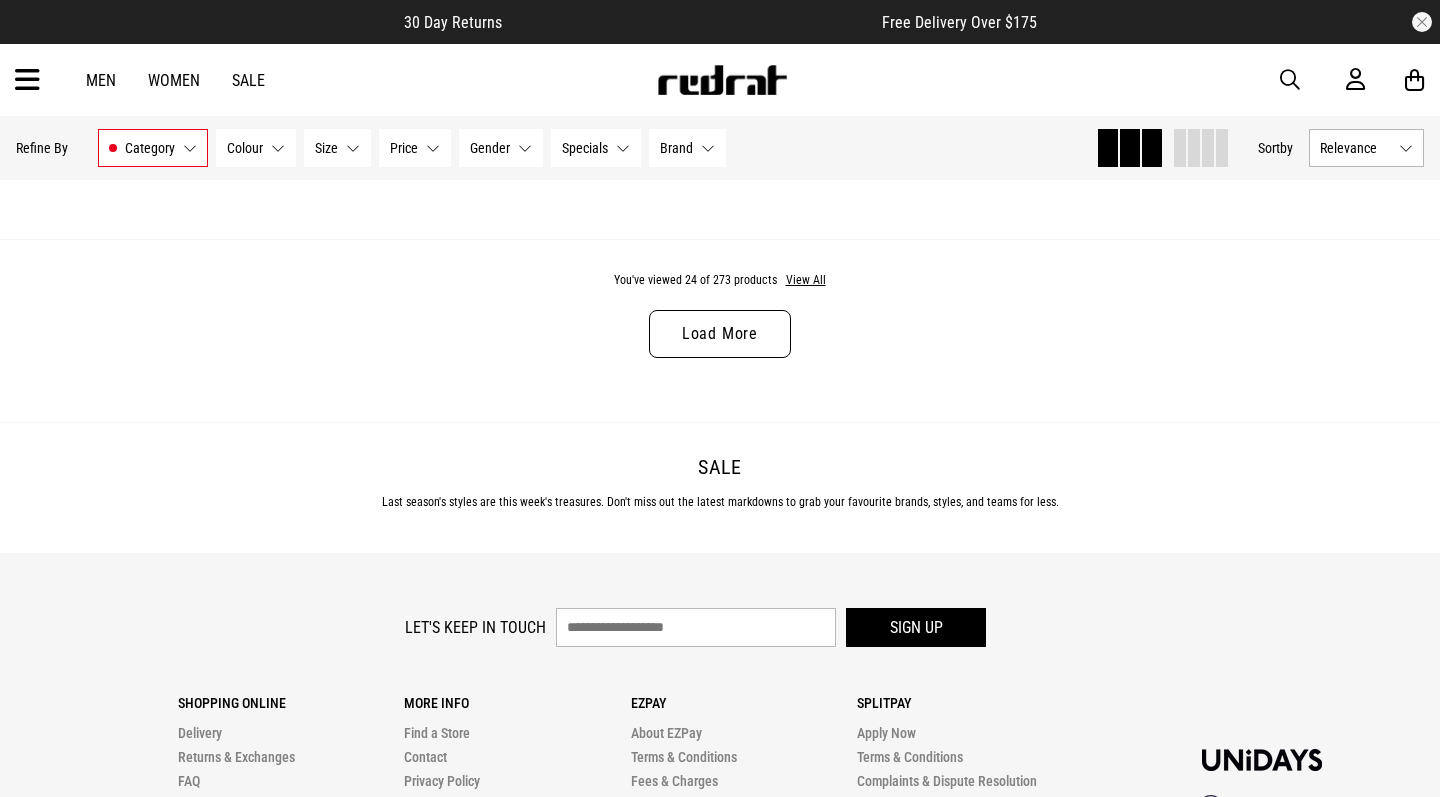 click on "Load More" at bounding box center (720, 334) 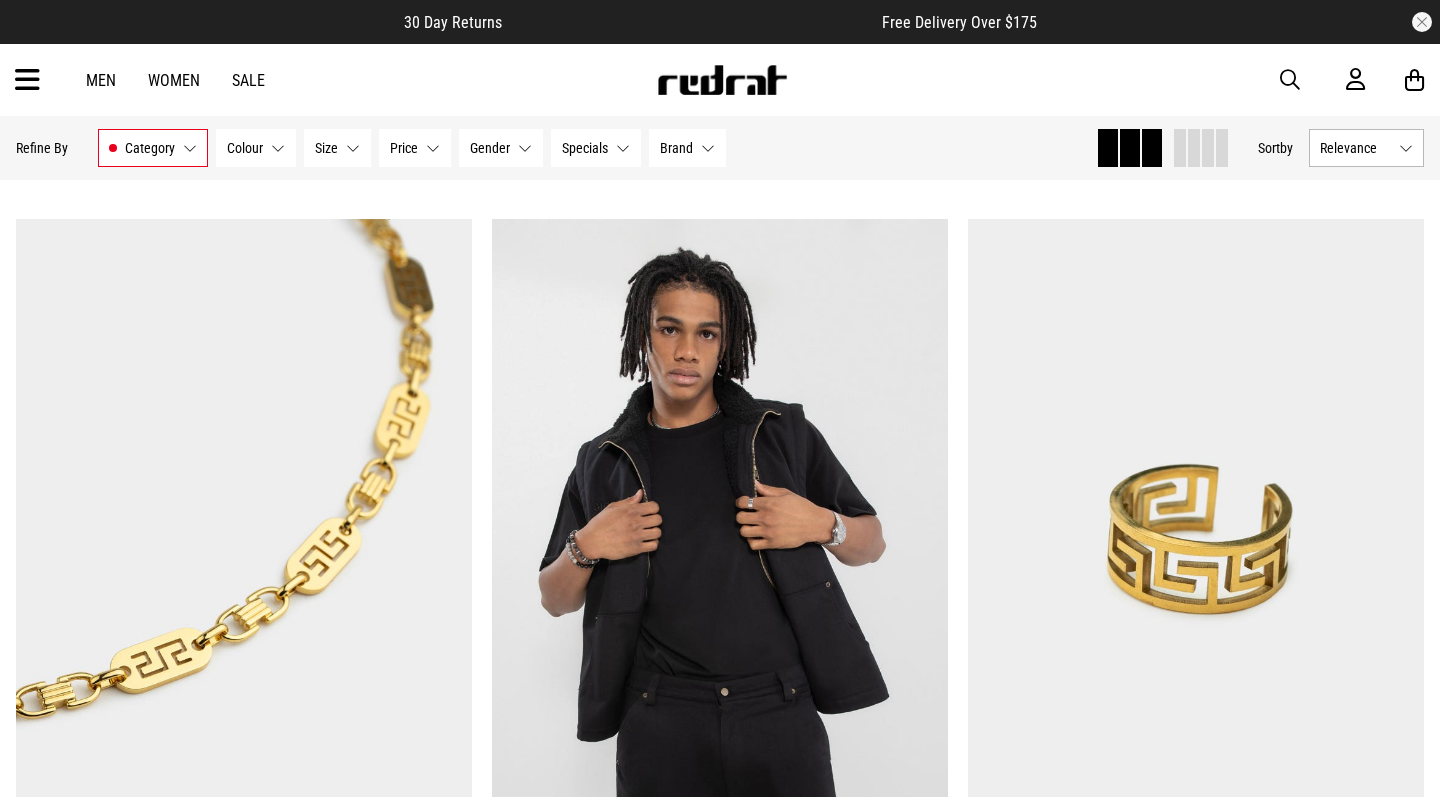 click at bounding box center (1200, 148) 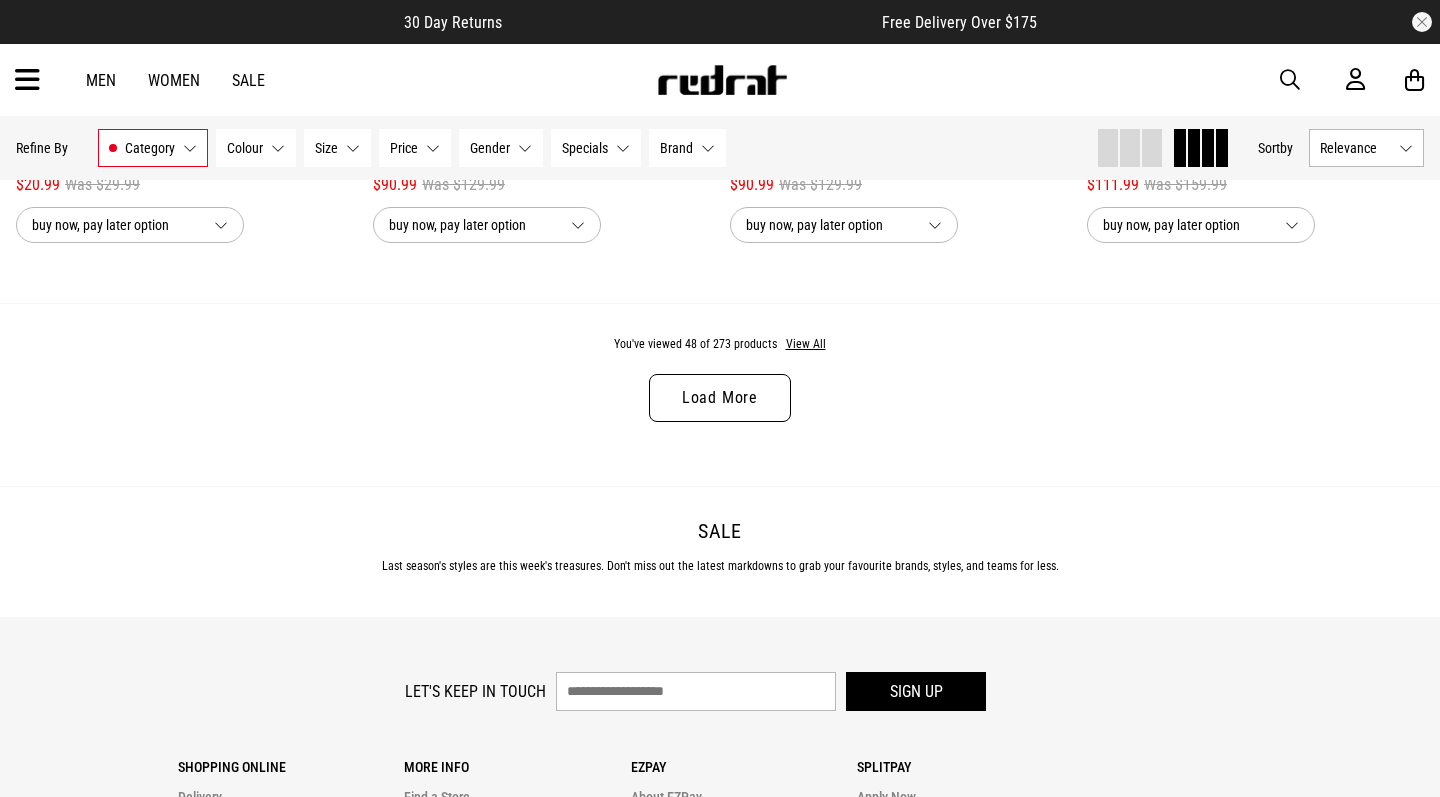 scroll, scrollTop: 7551, scrollLeft: 0, axis: vertical 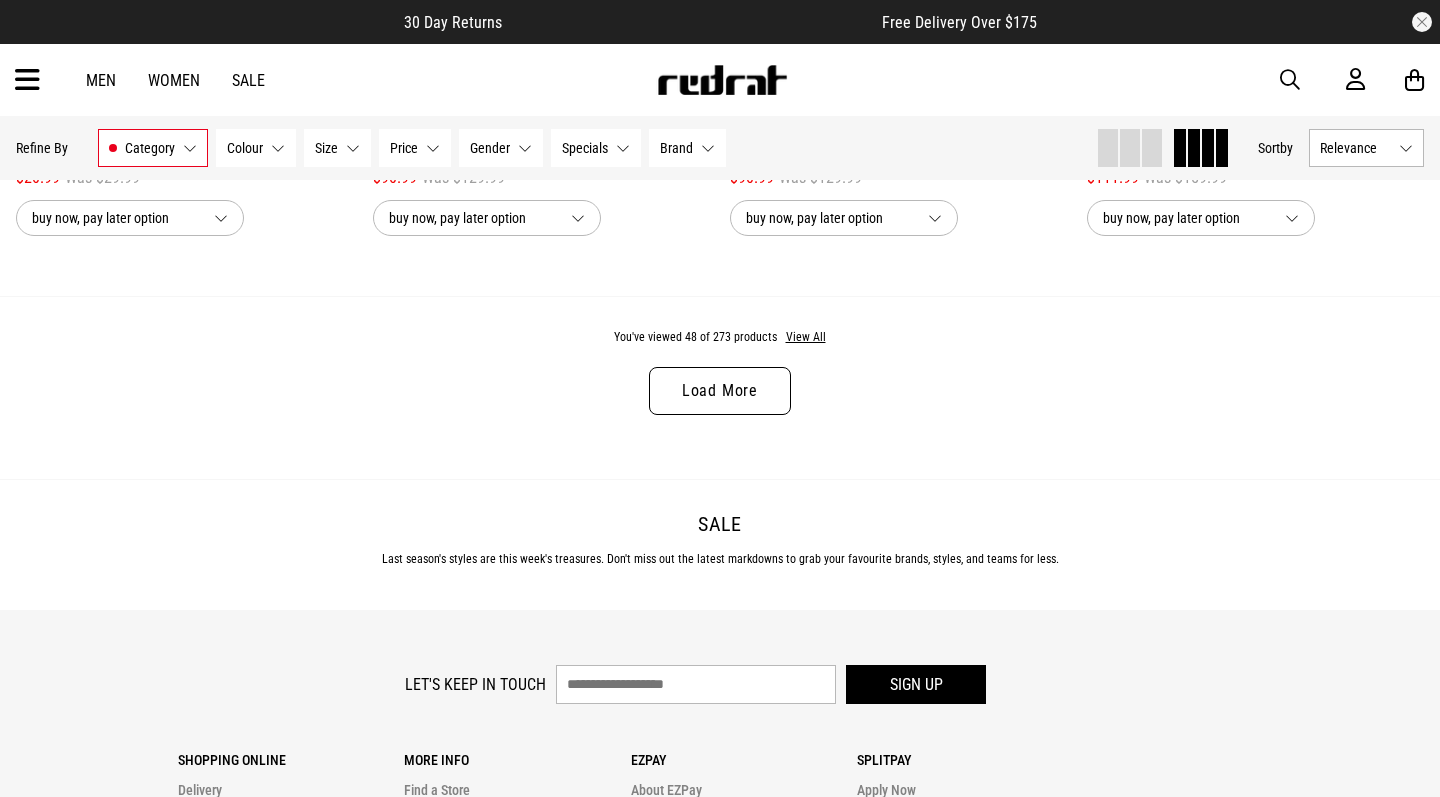 click on "Load More" at bounding box center [720, 391] 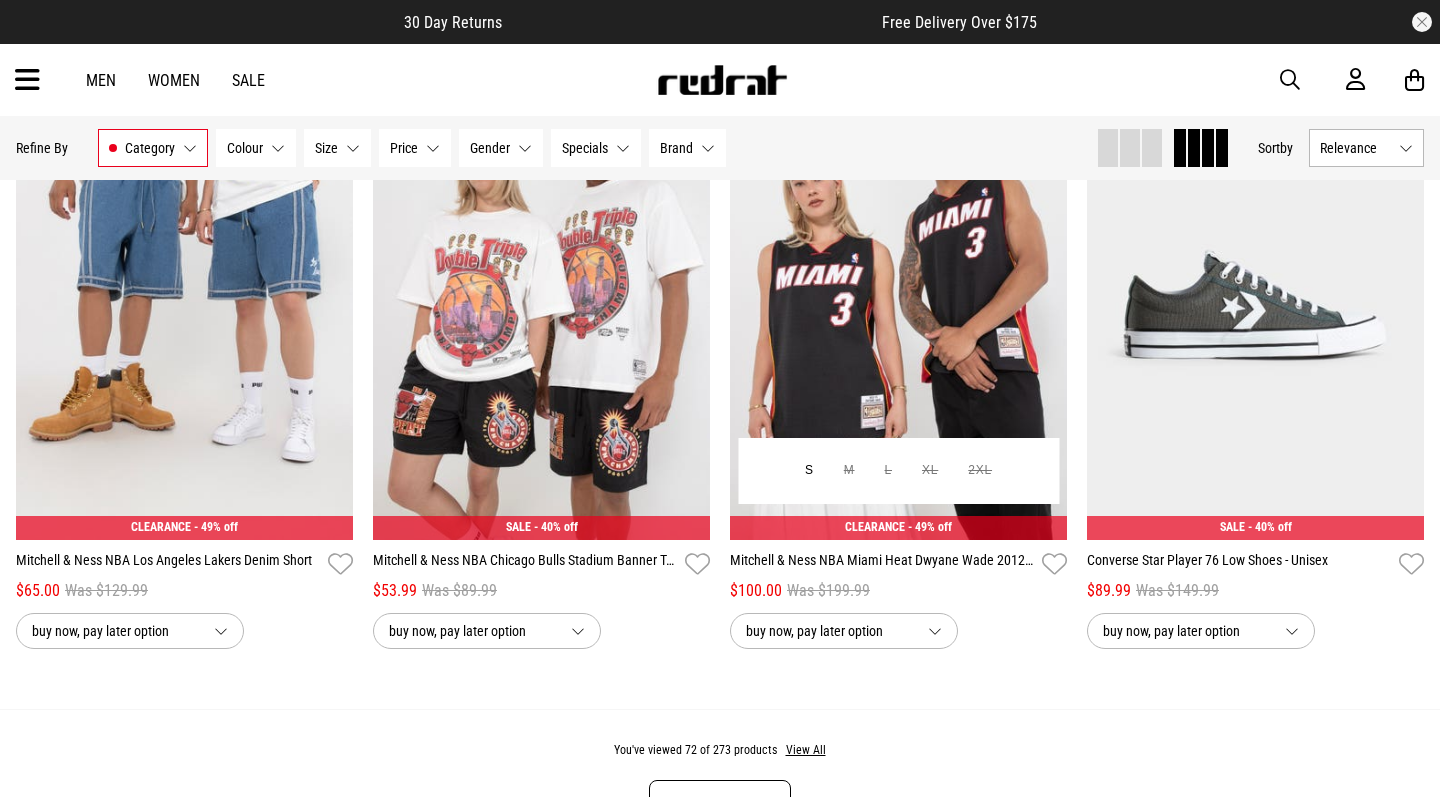 scroll, scrollTop: 10917, scrollLeft: 0, axis: vertical 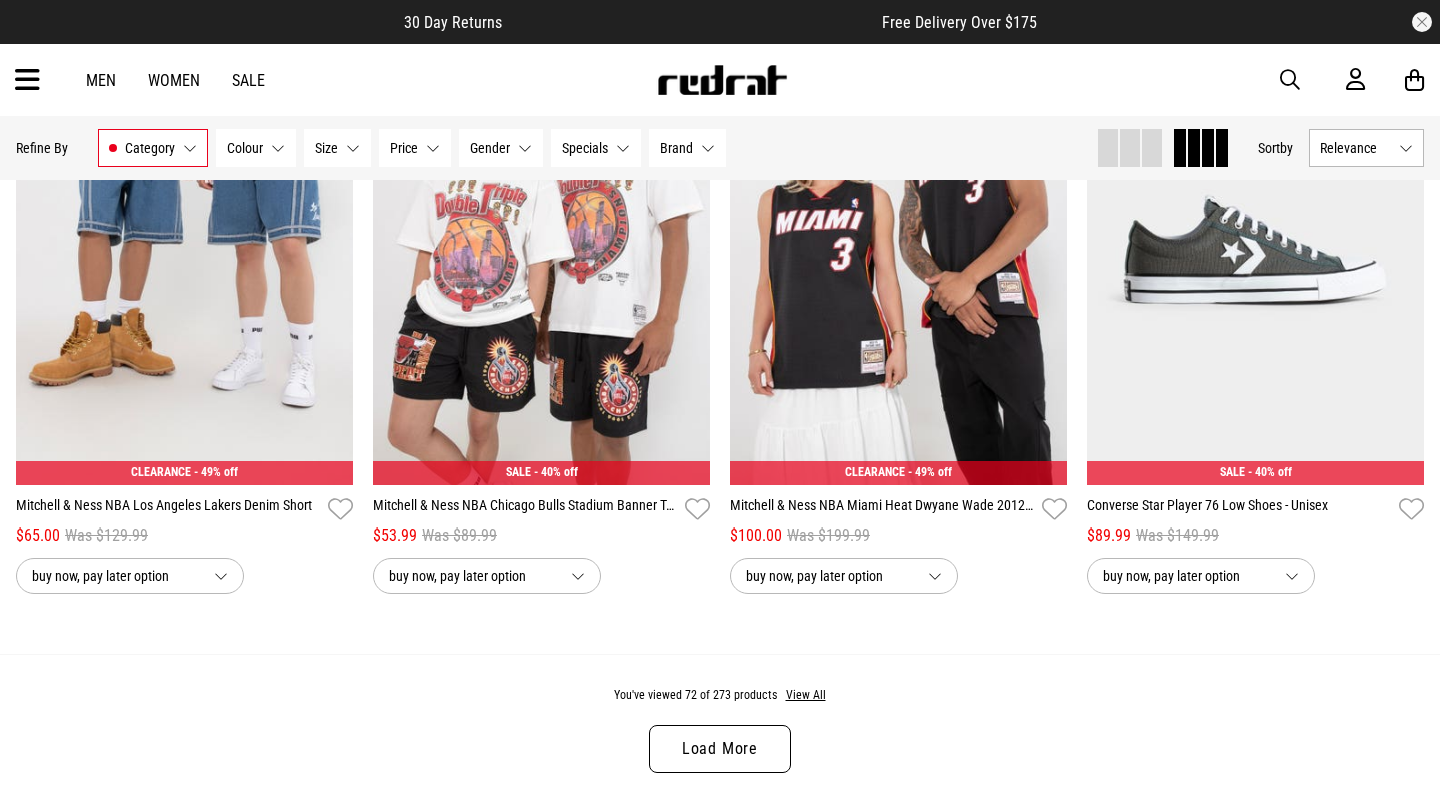 click on "You've viewed 72 of 273 products  View All   Load More" at bounding box center (720, 745) 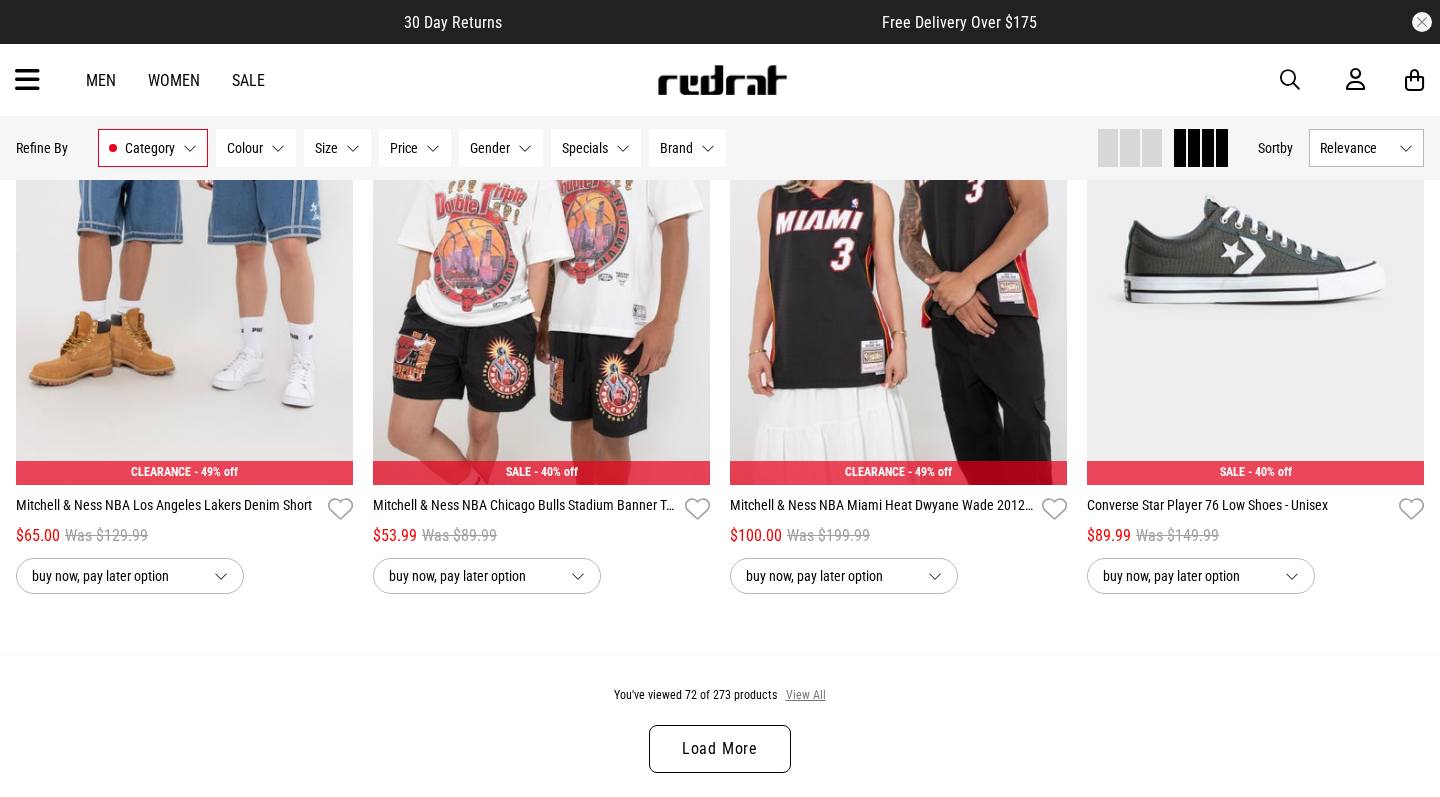 click on "View All" at bounding box center [806, 696] 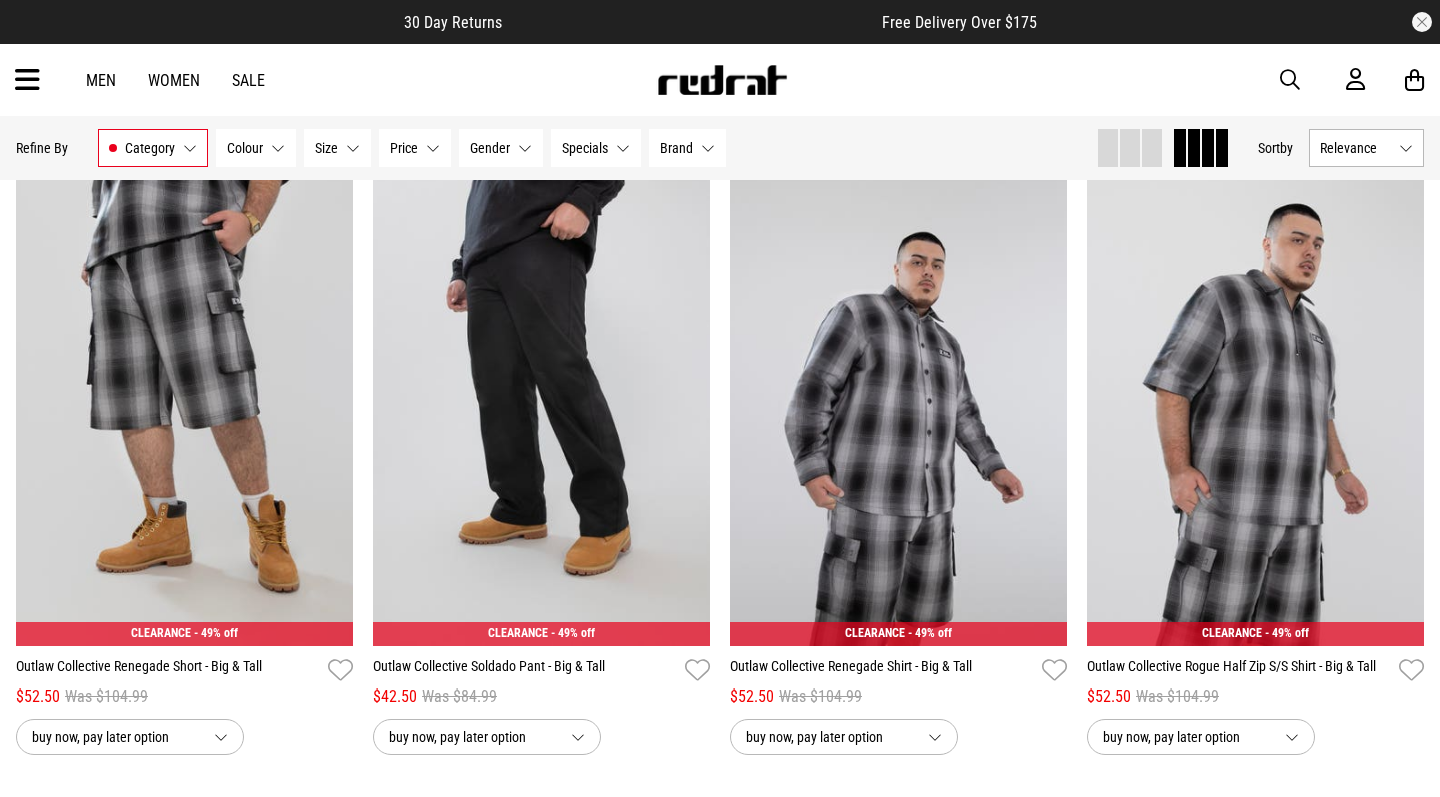 scroll, scrollTop: 14509, scrollLeft: 0, axis: vertical 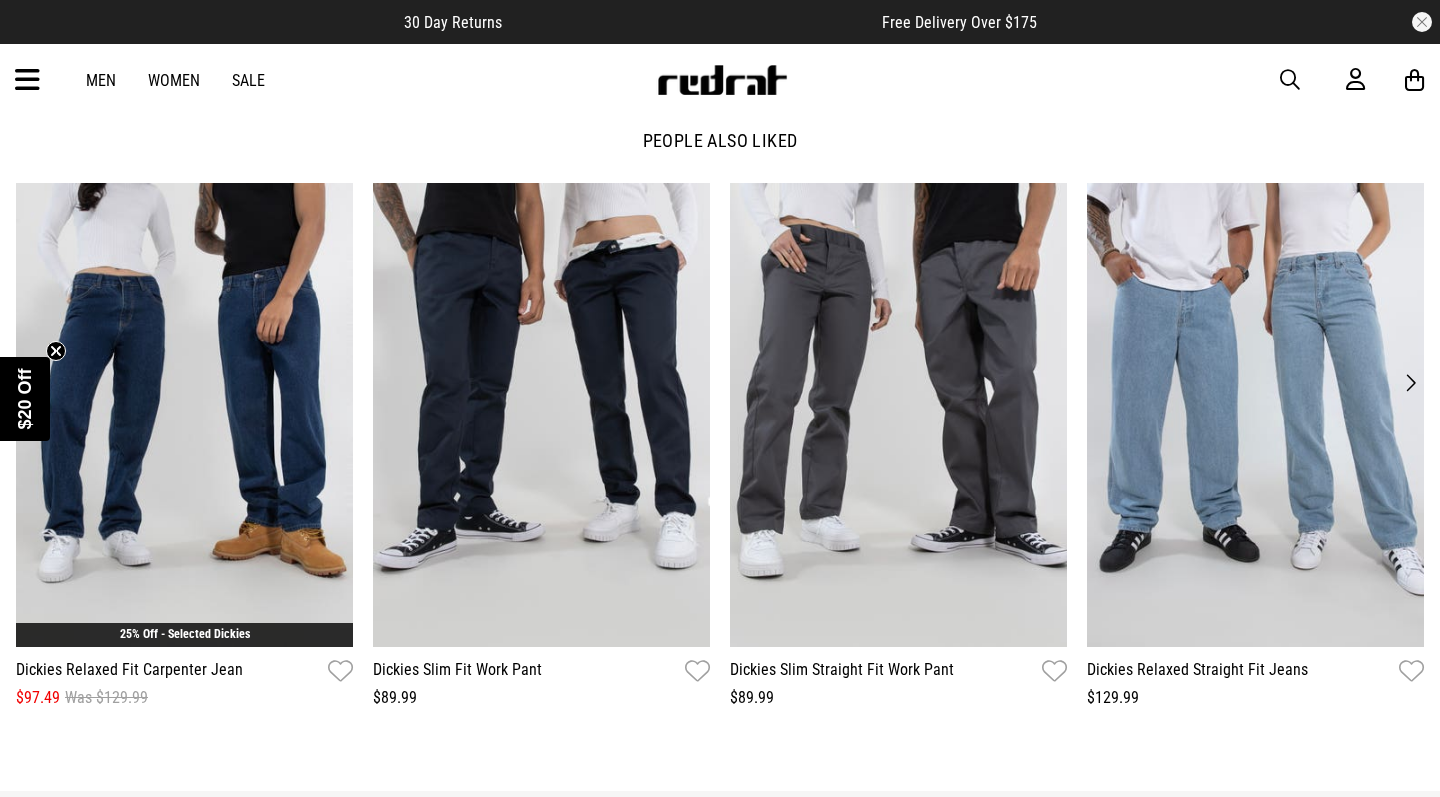 click on "Next" at bounding box center (1410, 383) 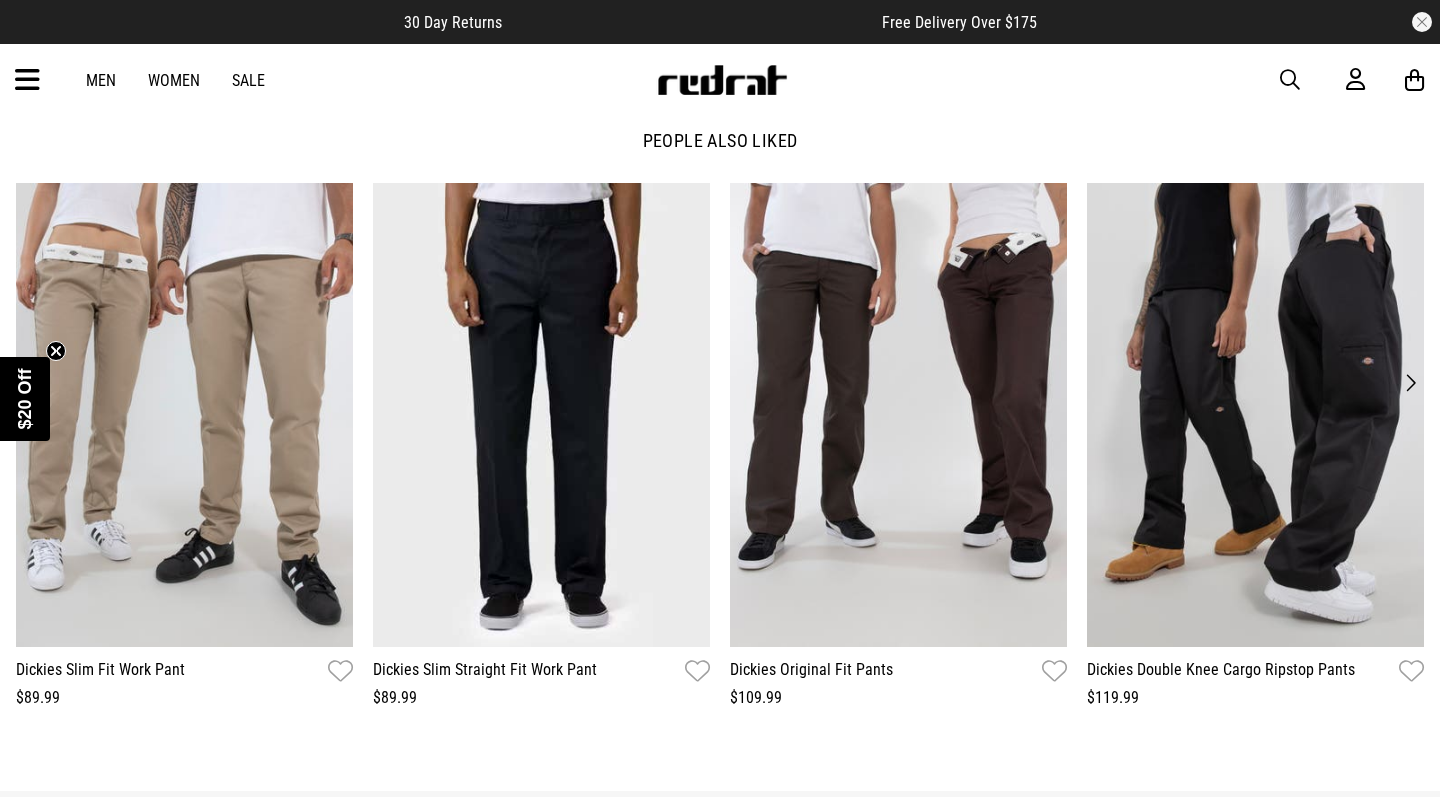 click on "Next" at bounding box center (1410, 383) 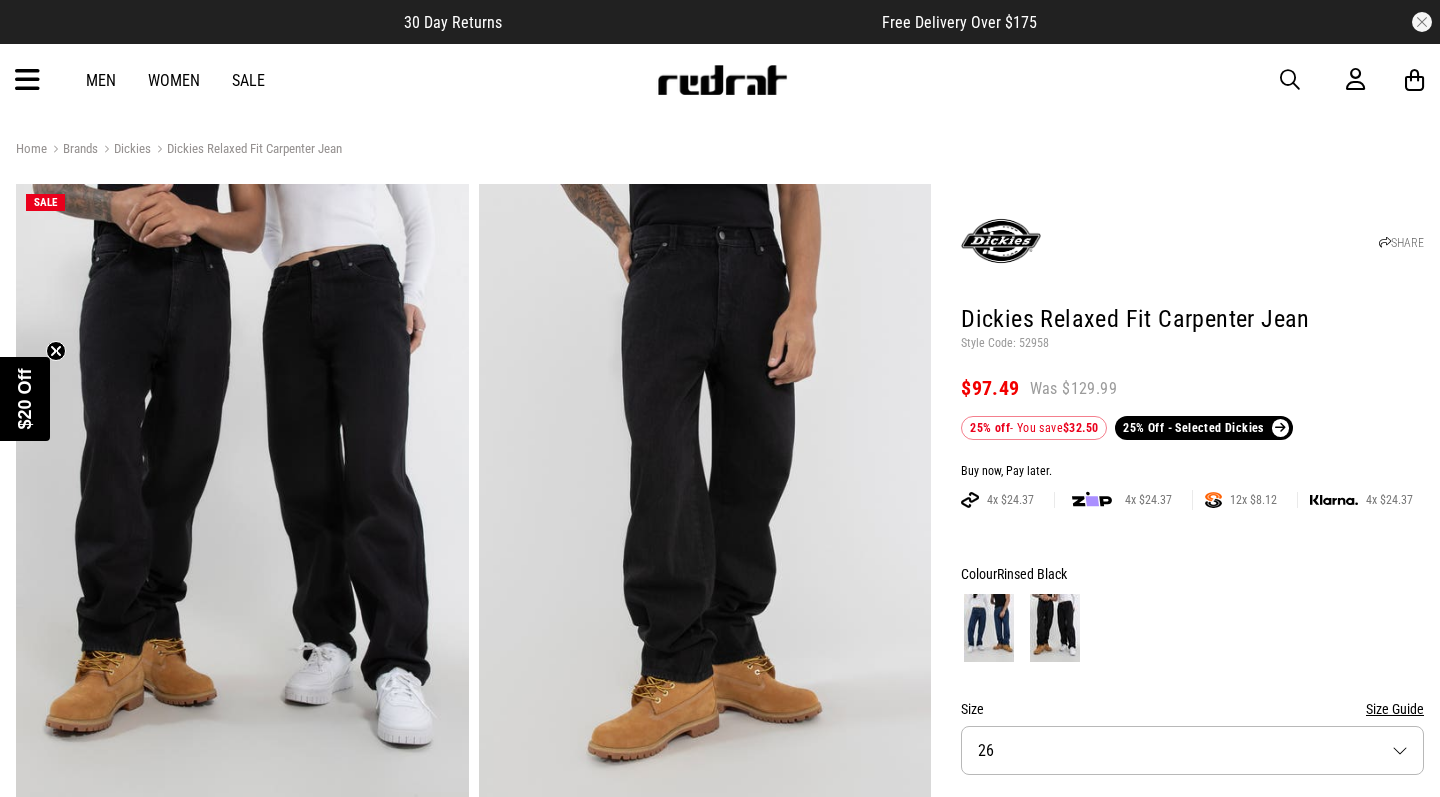 scroll, scrollTop: 0, scrollLeft: 0, axis: both 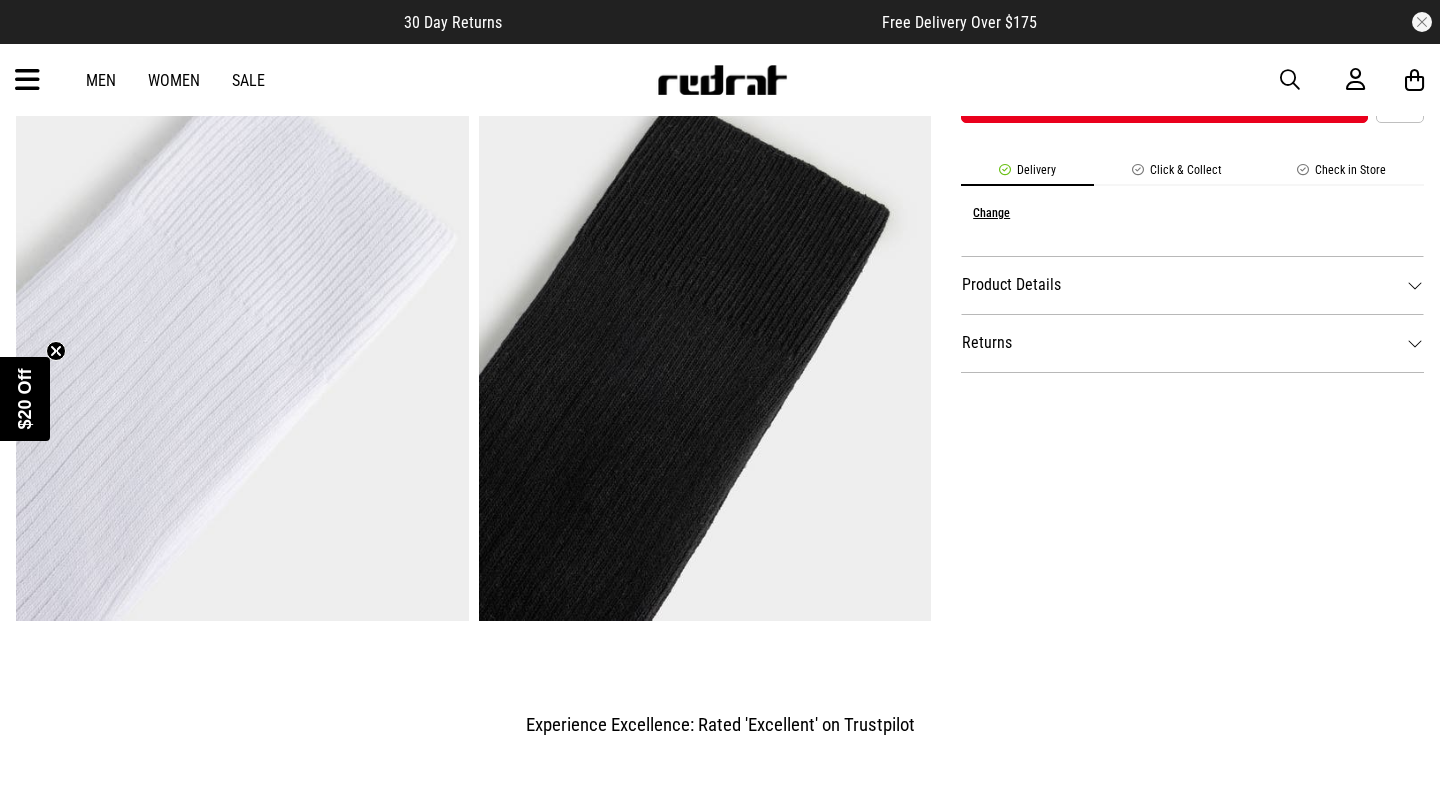 click on "Product Details" at bounding box center [1192, 285] 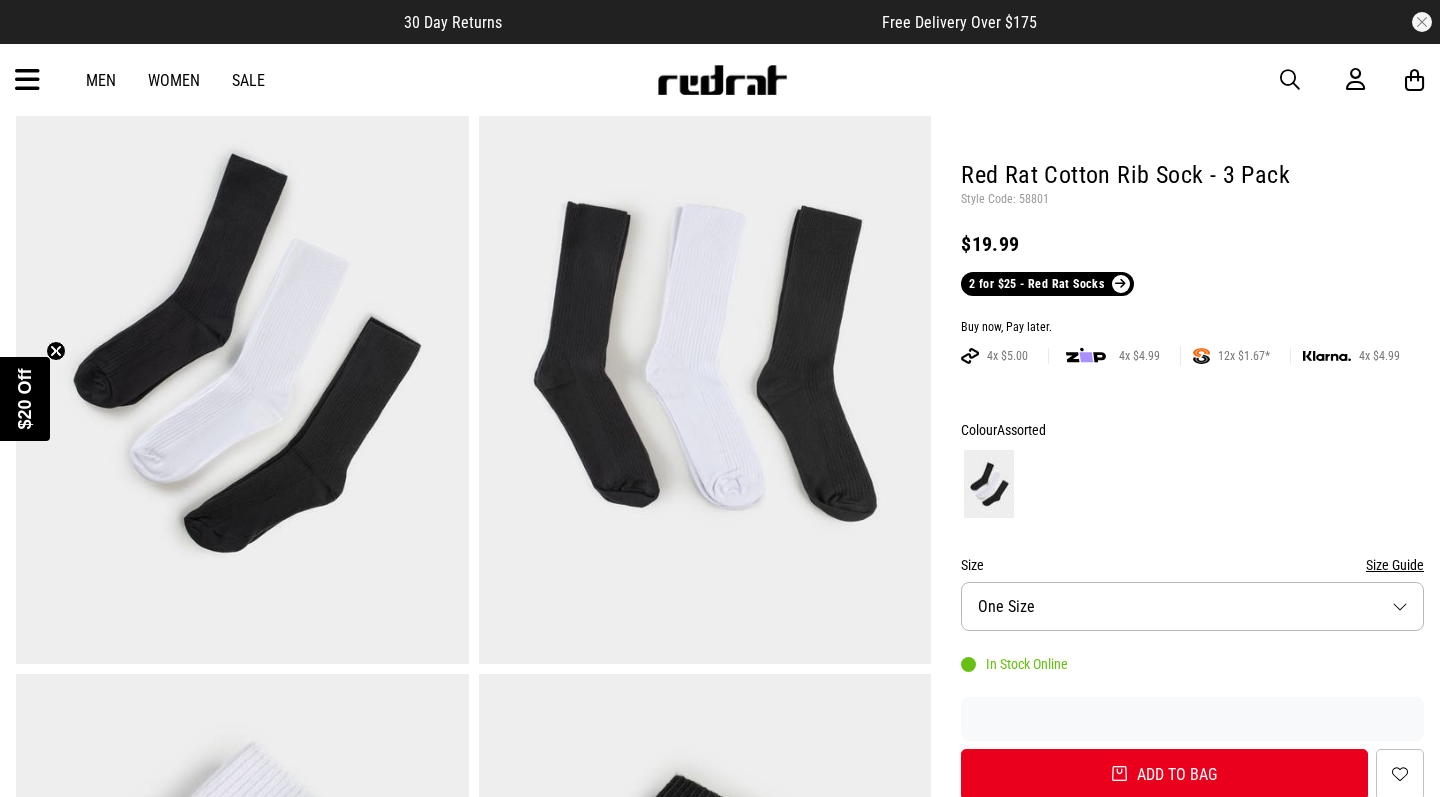 scroll, scrollTop: 129, scrollLeft: 0, axis: vertical 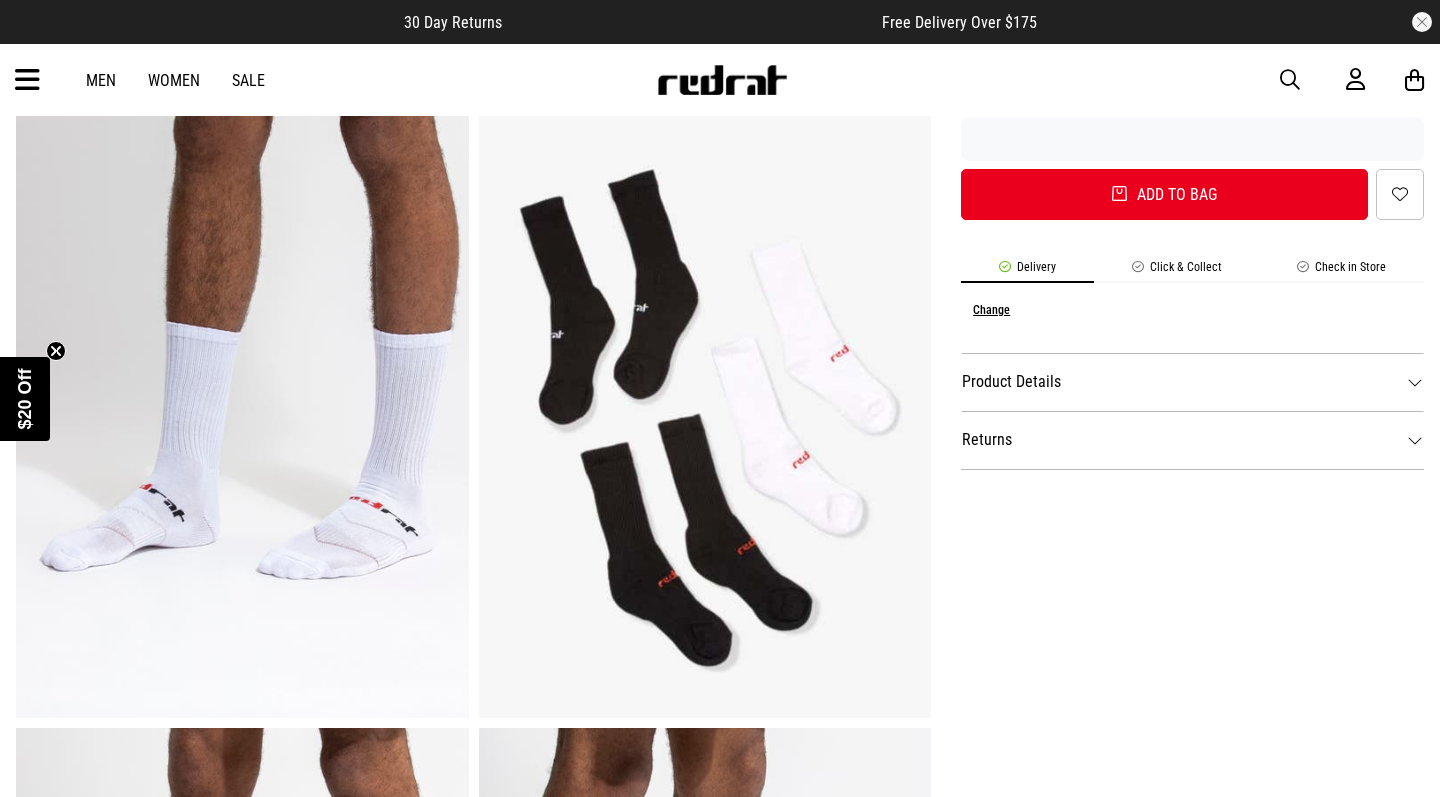 click on "Product Details" at bounding box center (1192, 382) 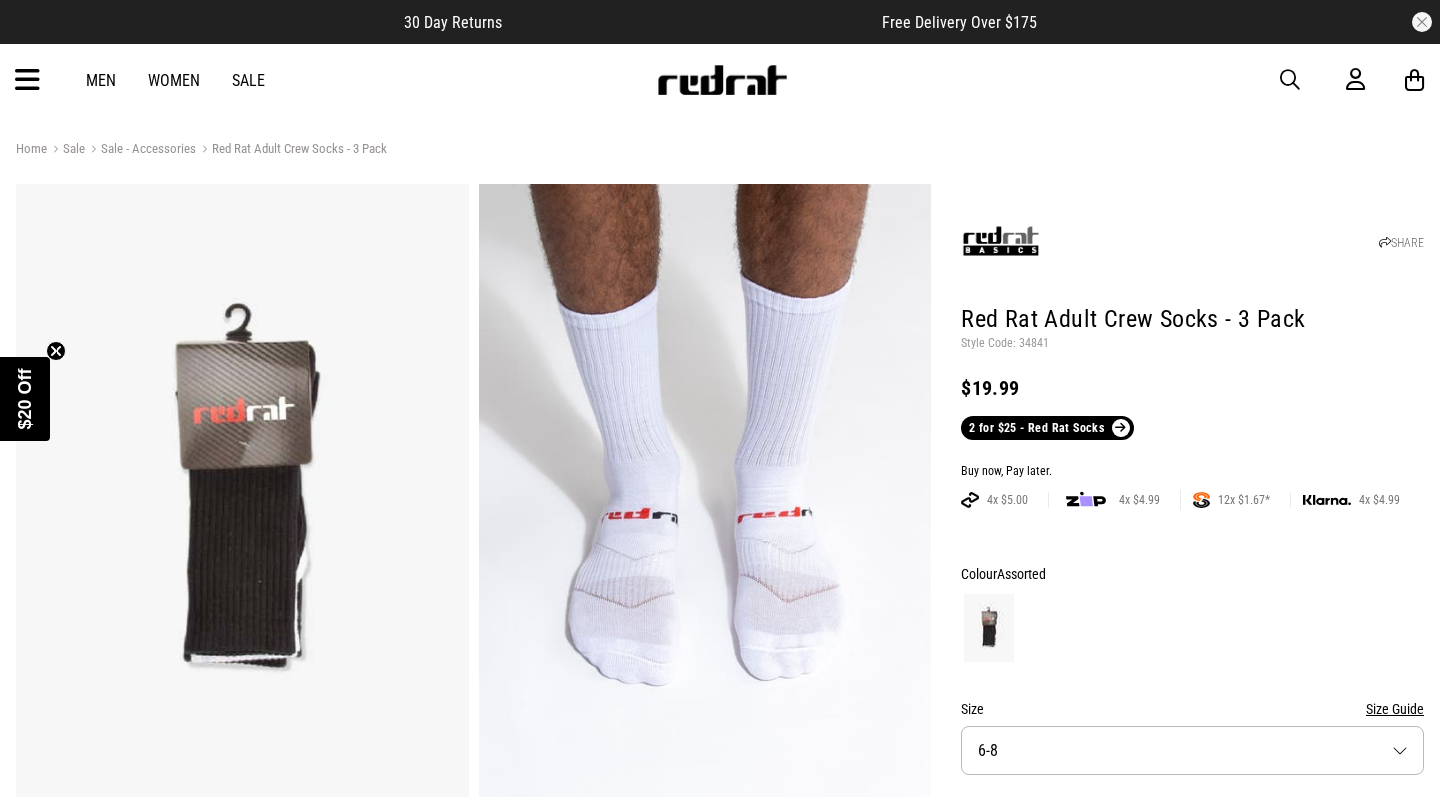 scroll, scrollTop: 33, scrollLeft: 0, axis: vertical 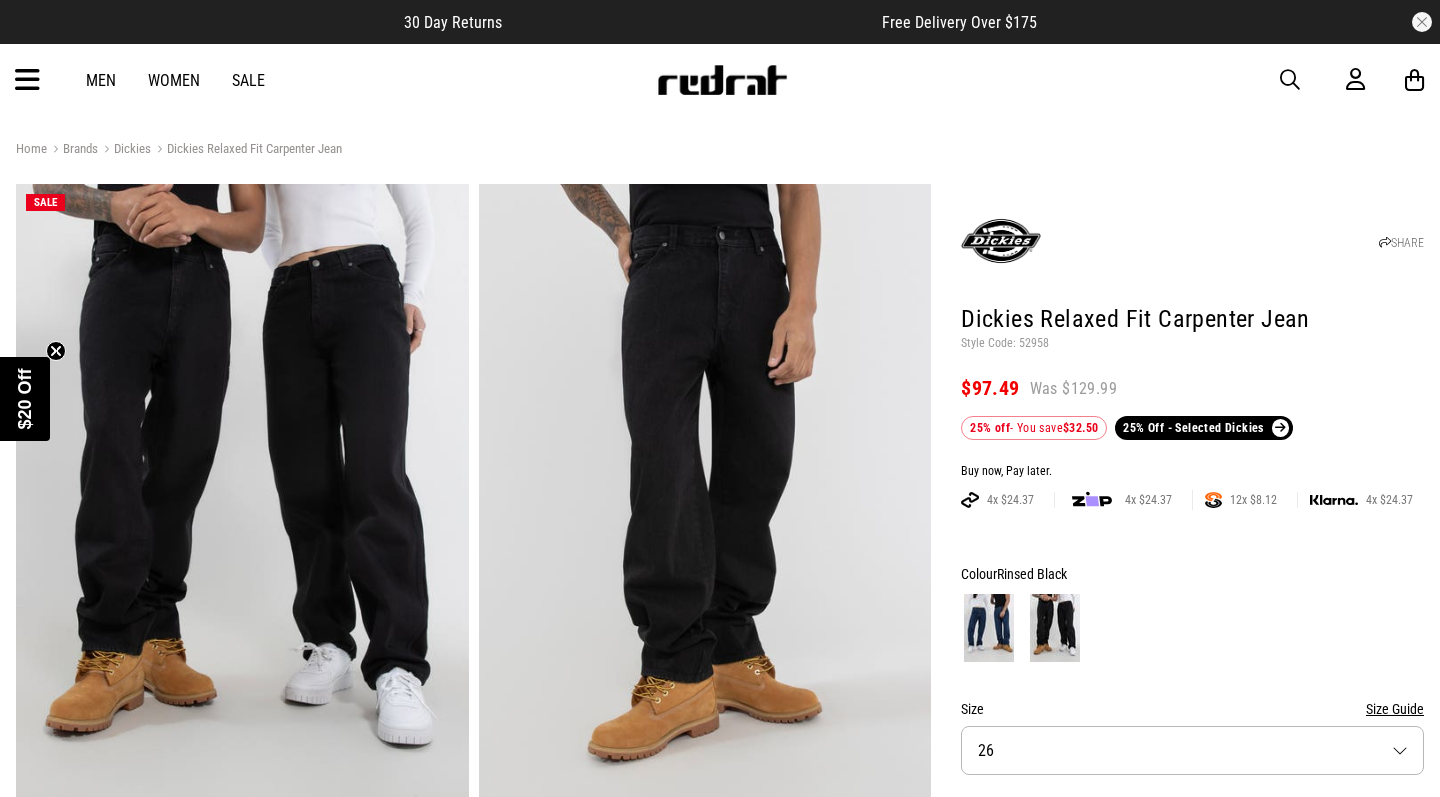 click on "30 Day Returns       Free Delivery Over $175" at bounding box center (720, 22) 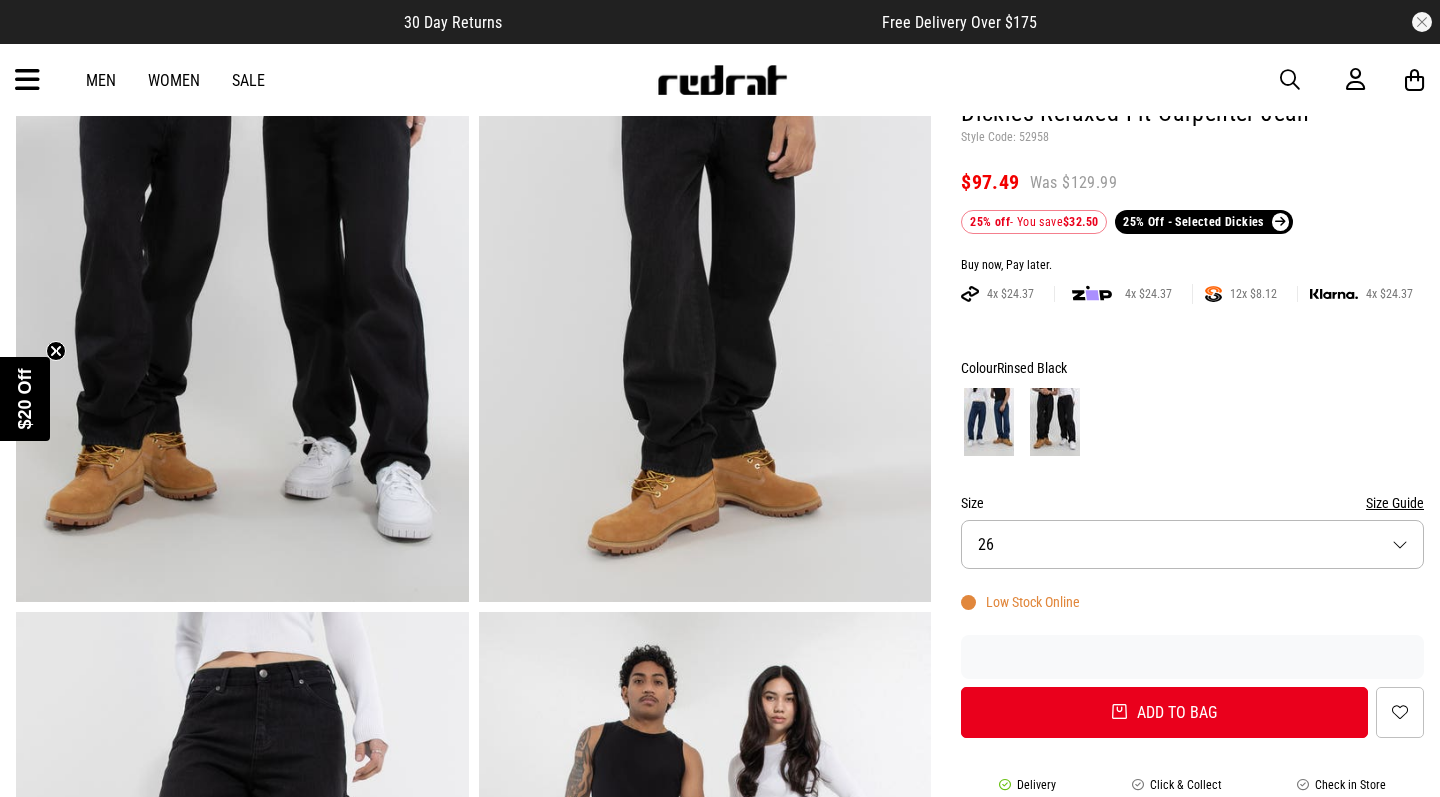 click on "Size 26" at bounding box center [1192, 544] 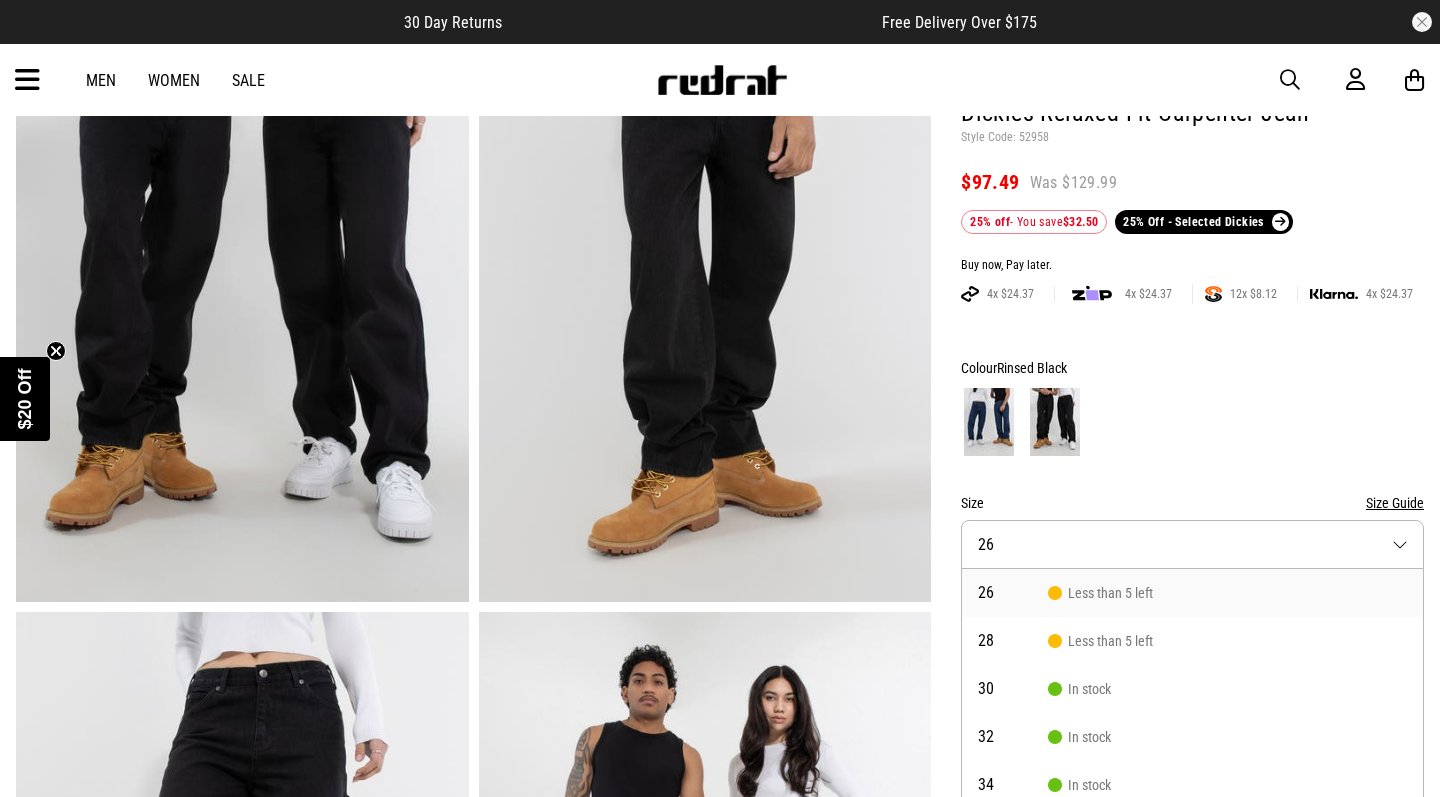 scroll, scrollTop: 246, scrollLeft: 0, axis: vertical 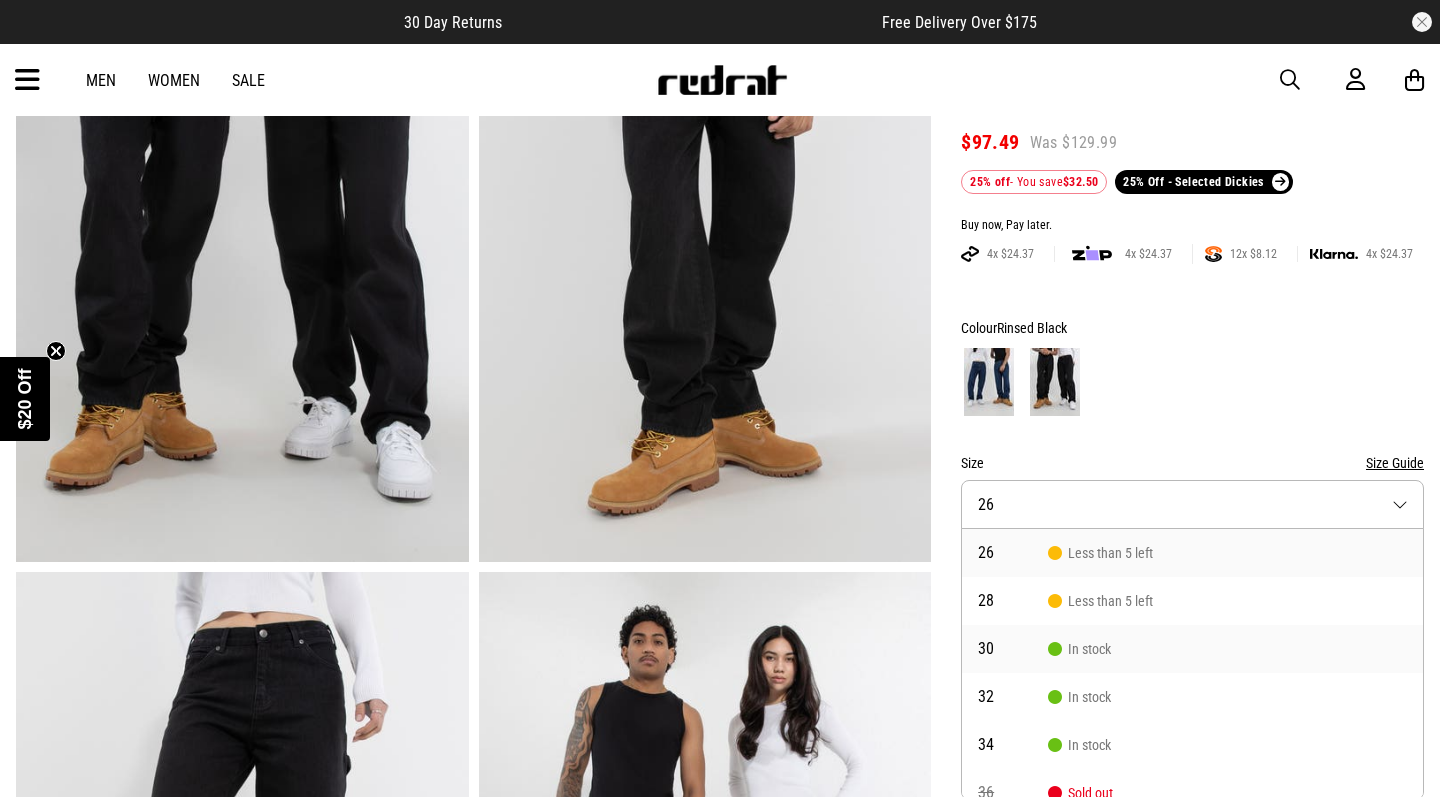 click on "In stock" at bounding box center [1079, 649] 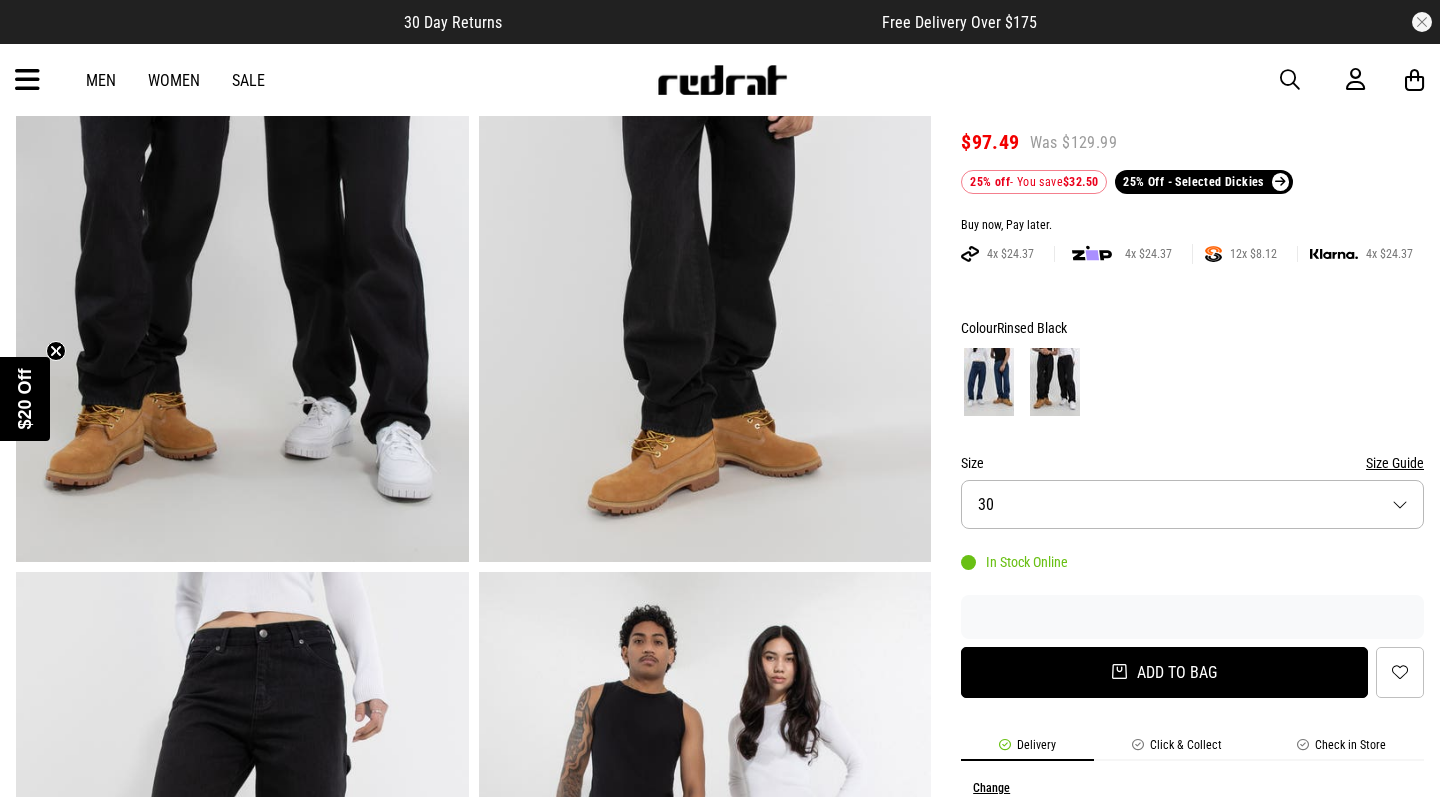 click on "Add to bag" at bounding box center (1164, 672) 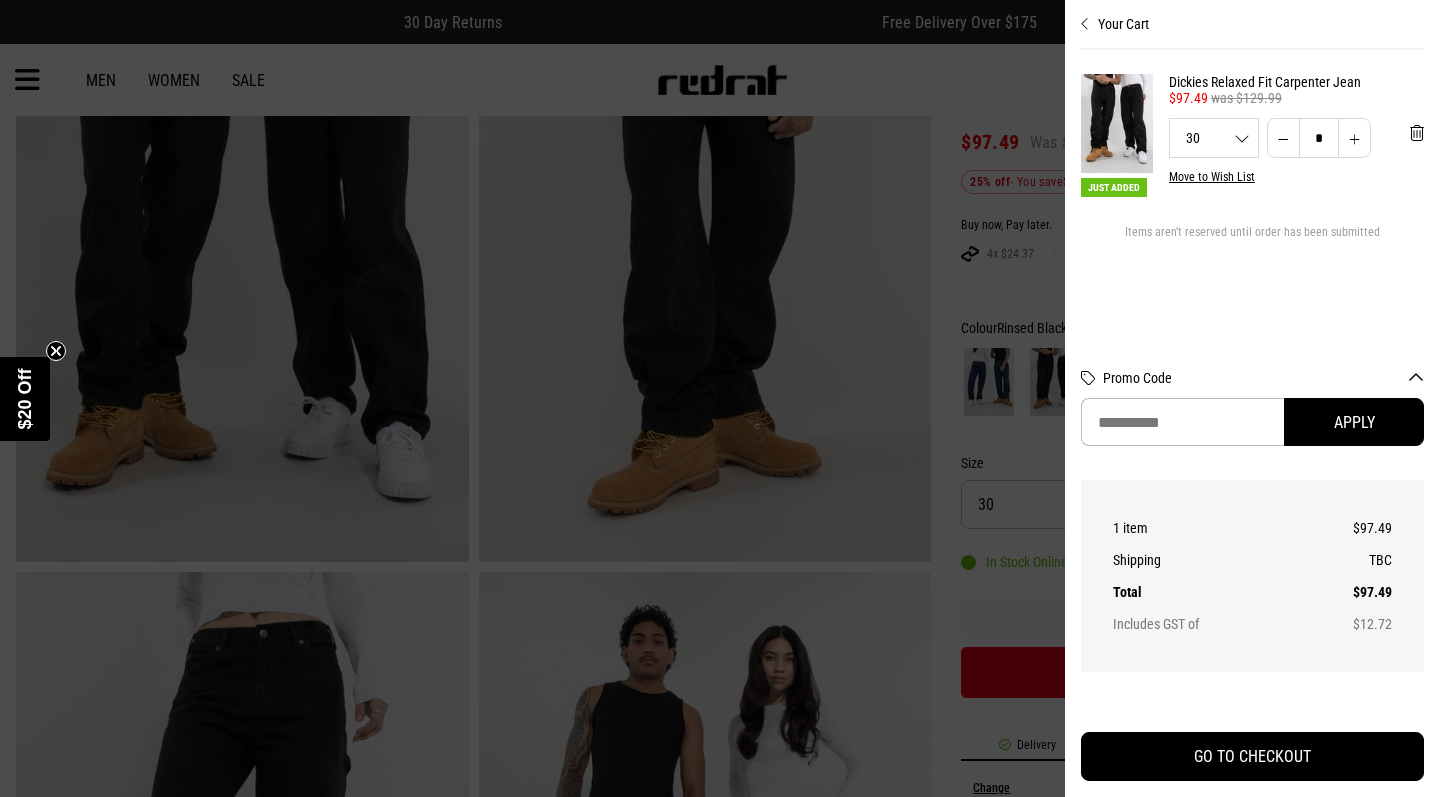 click at bounding box center (720, 398) 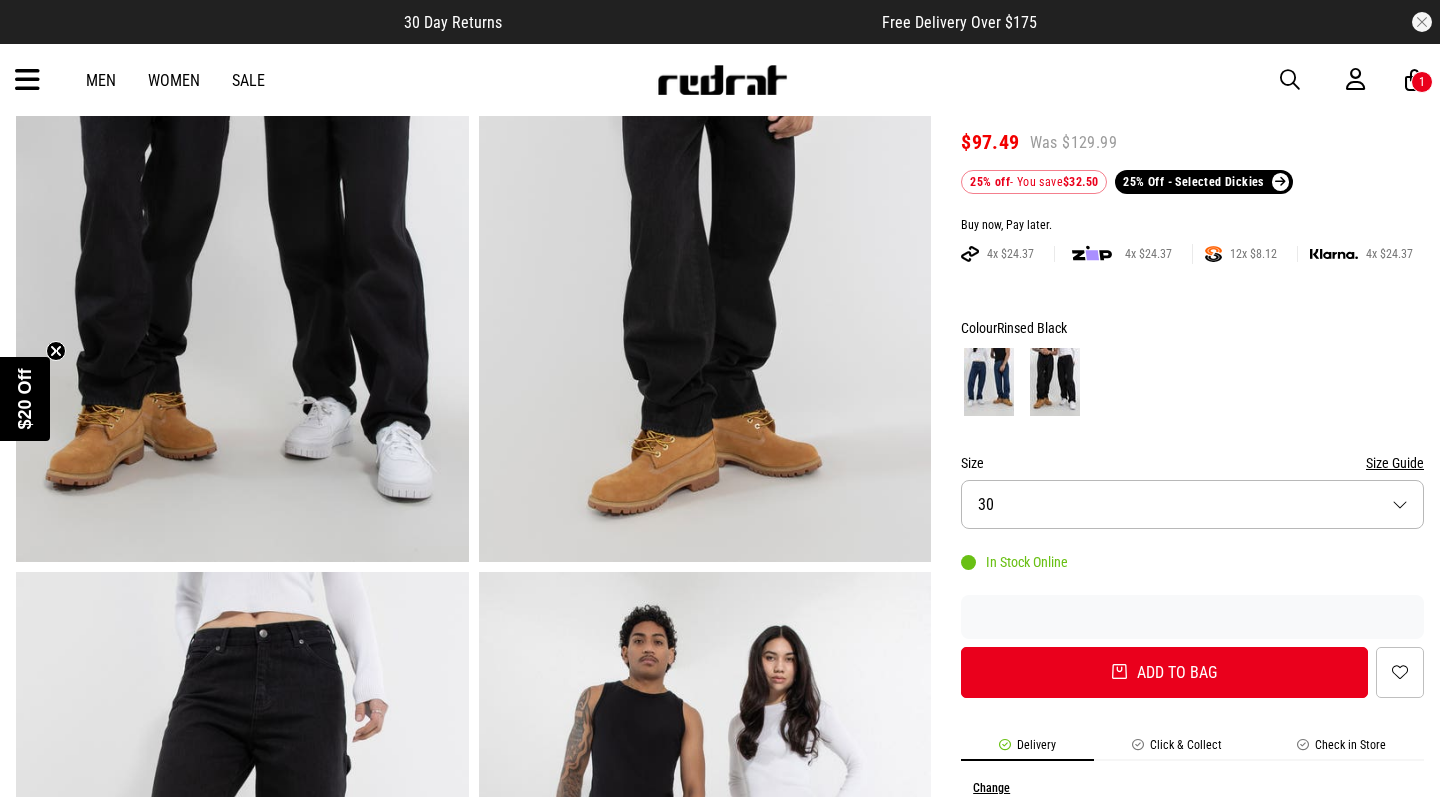 click on "Sale" at bounding box center (248, 80) 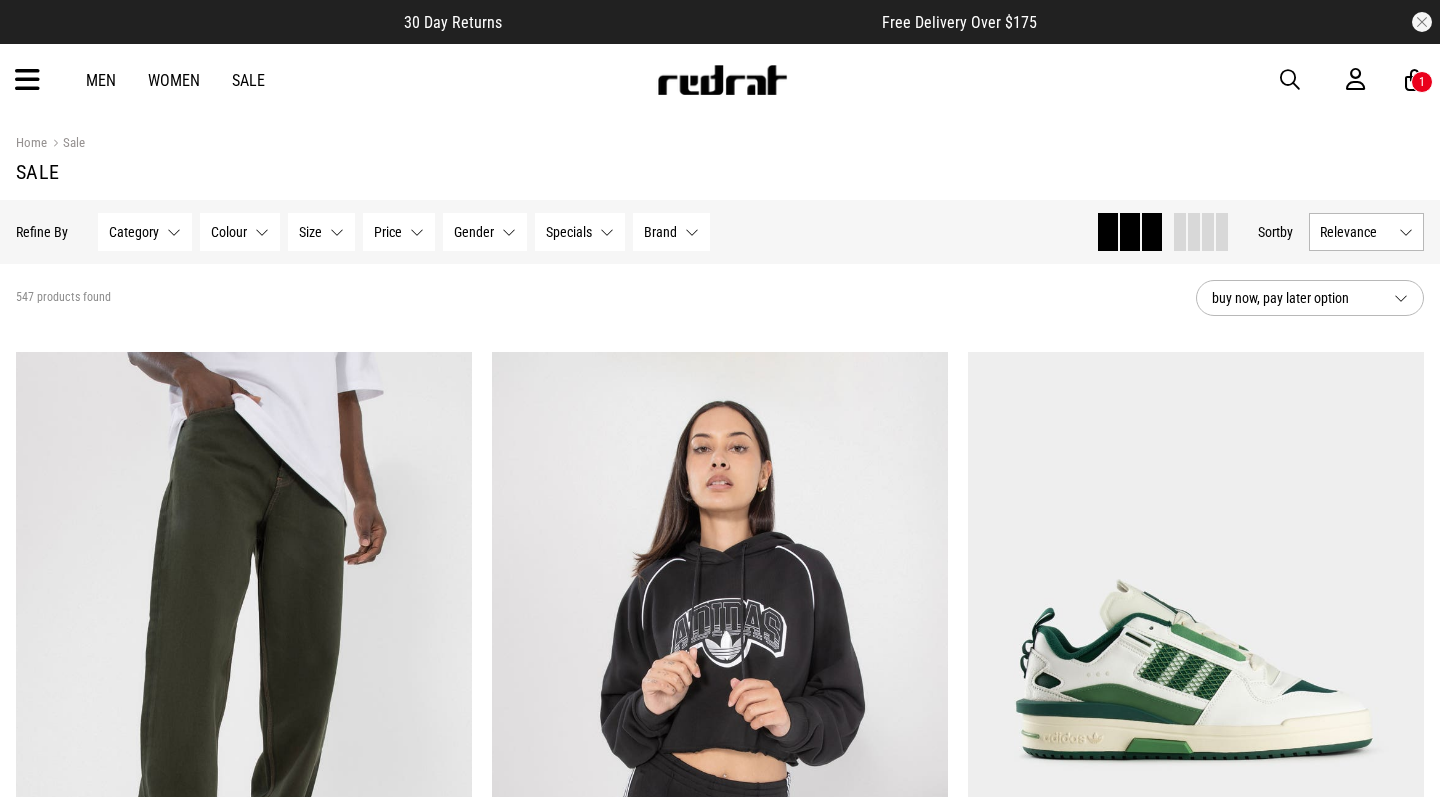 scroll, scrollTop: 0, scrollLeft: 0, axis: both 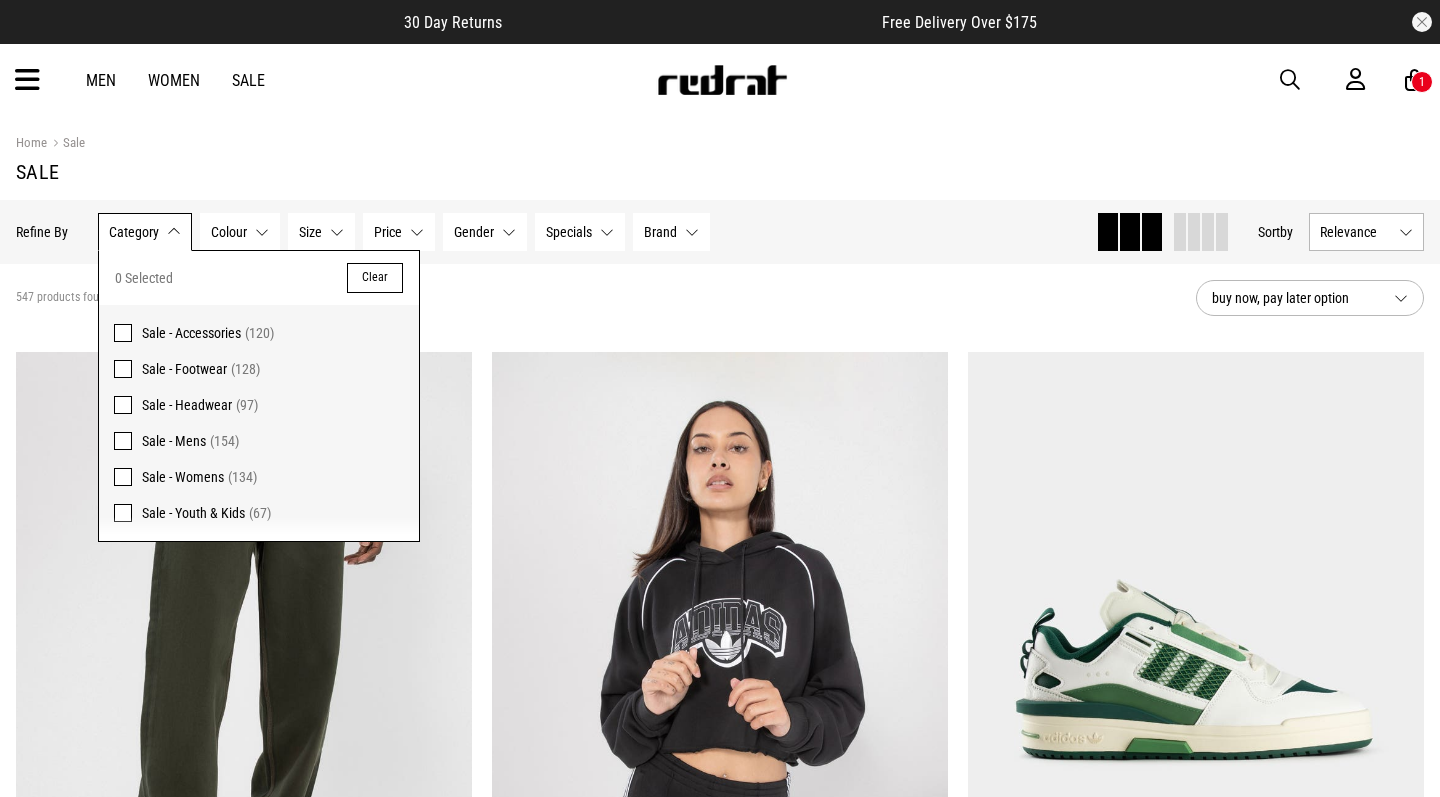 click at bounding box center (123, 441) 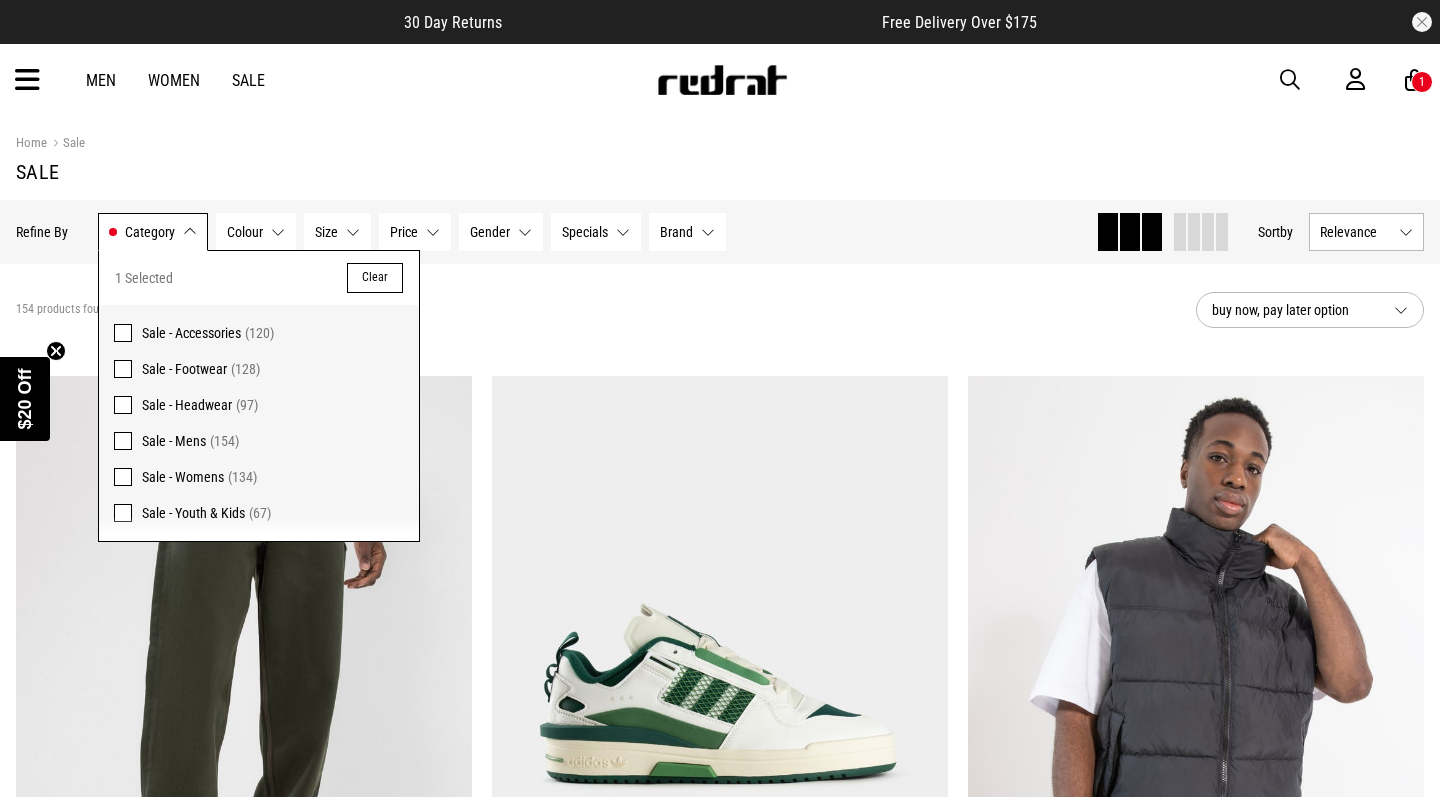 click on "Price  None selected" at bounding box center (415, 232) 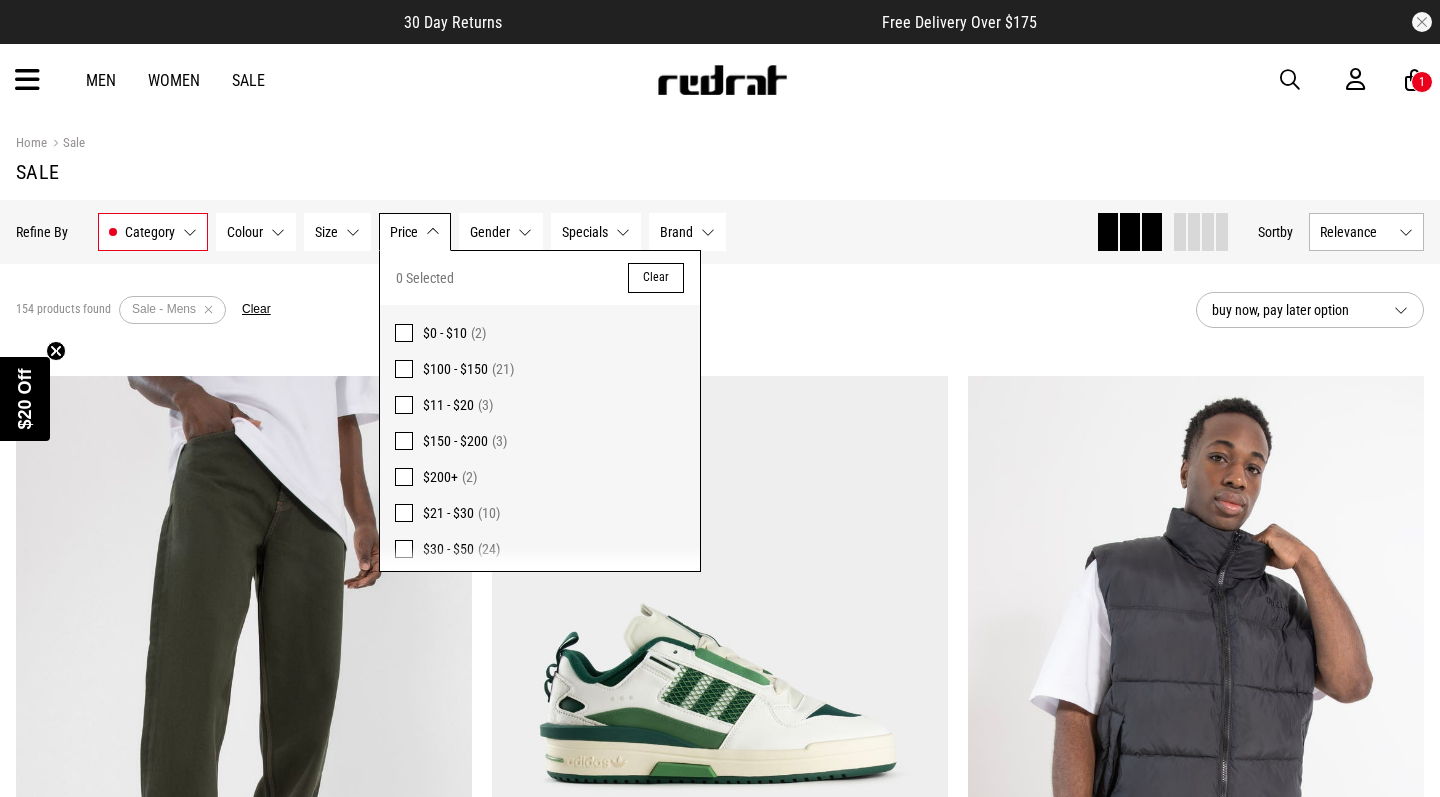 click on "Size" at bounding box center [326, 232] 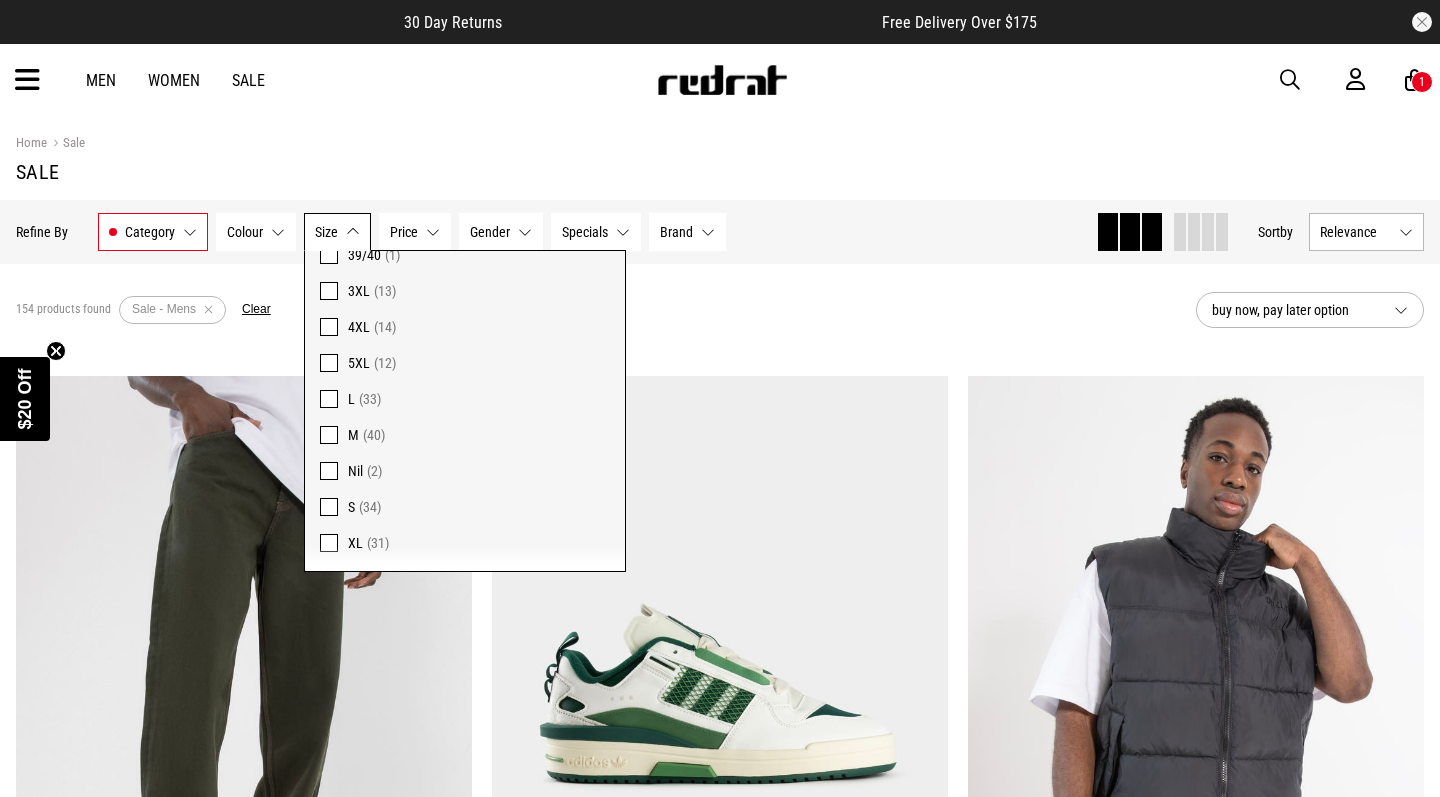 scroll, scrollTop: 725, scrollLeft: 0, axis: vertical 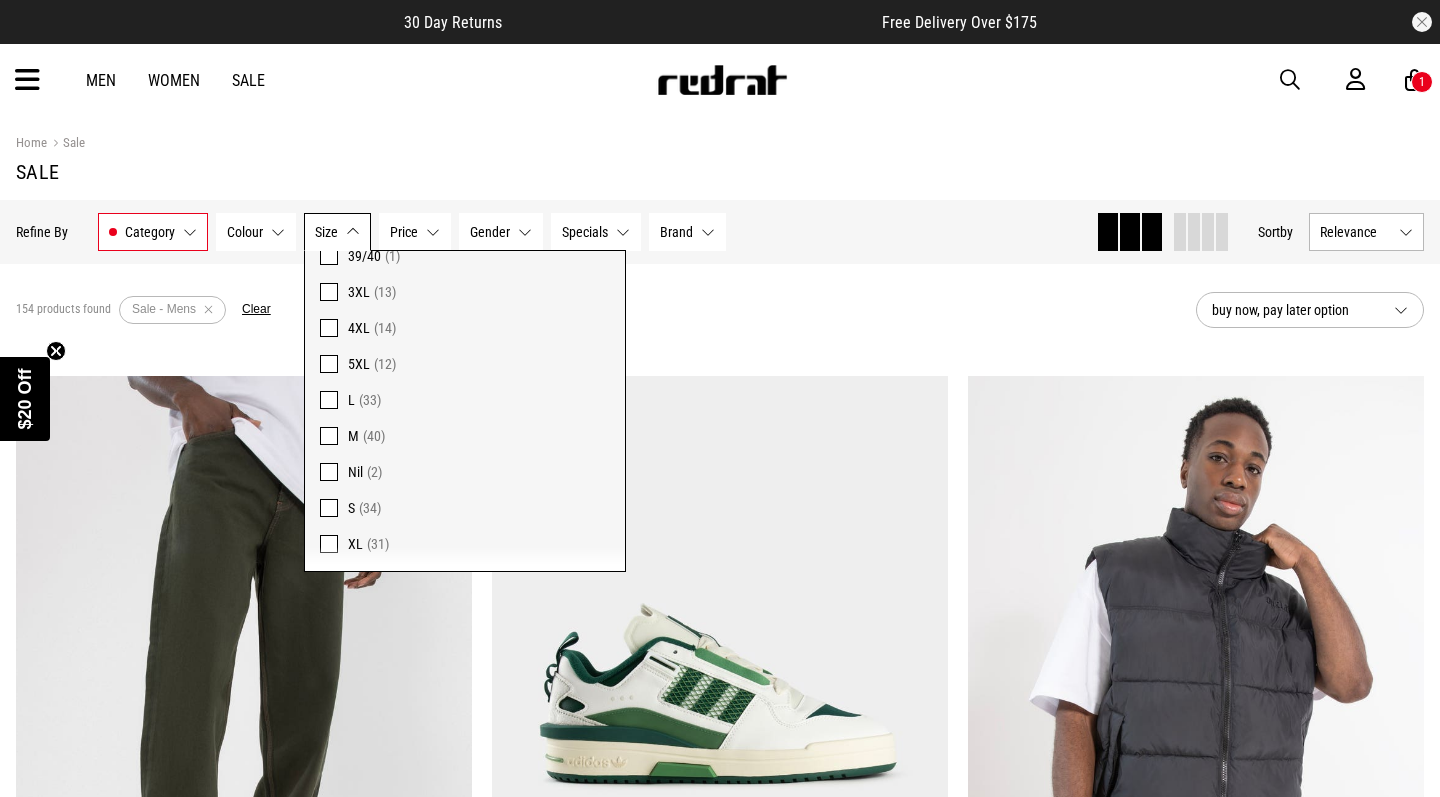 click at bounding box center (329, 400) 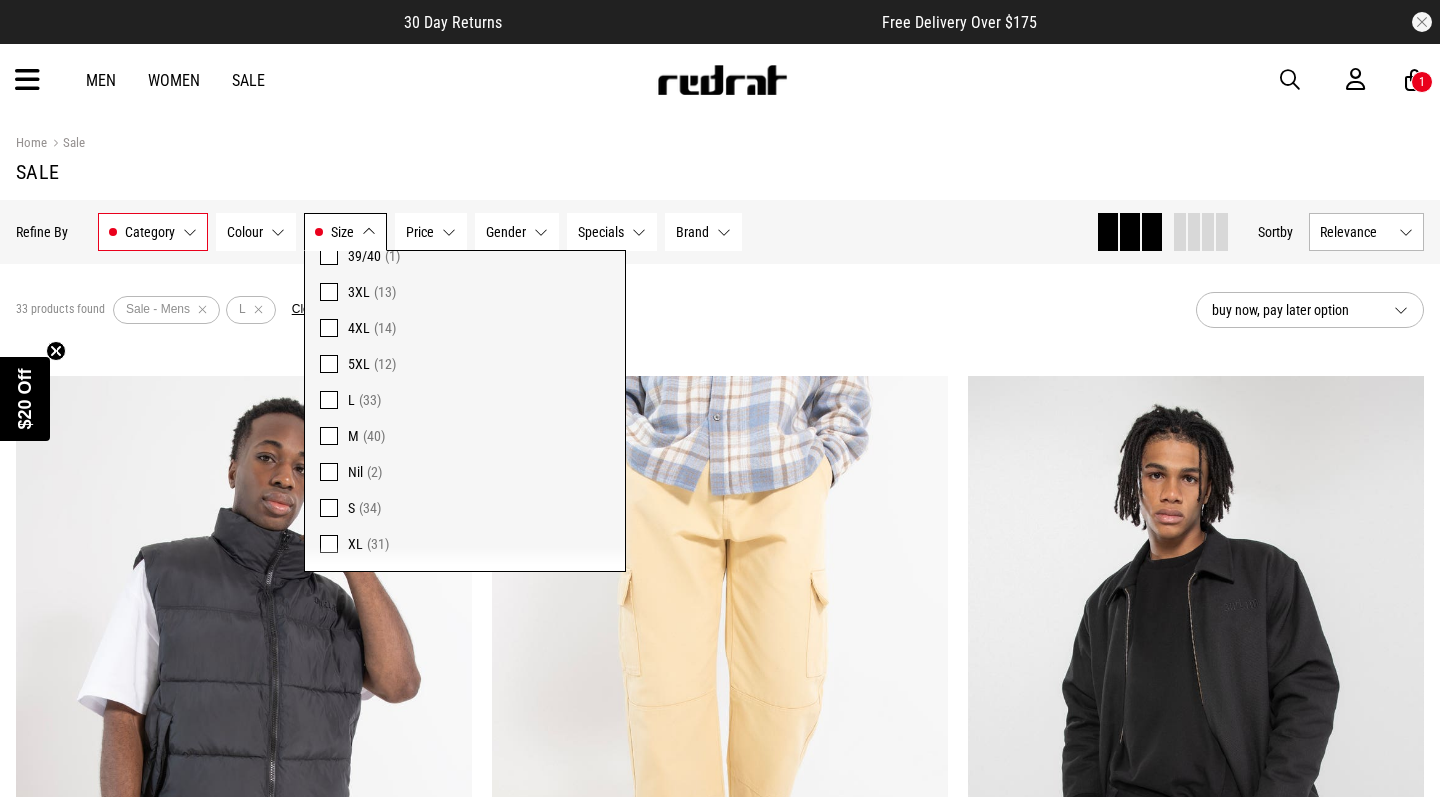 click on "Size  L" at bounding box center (345, 232) 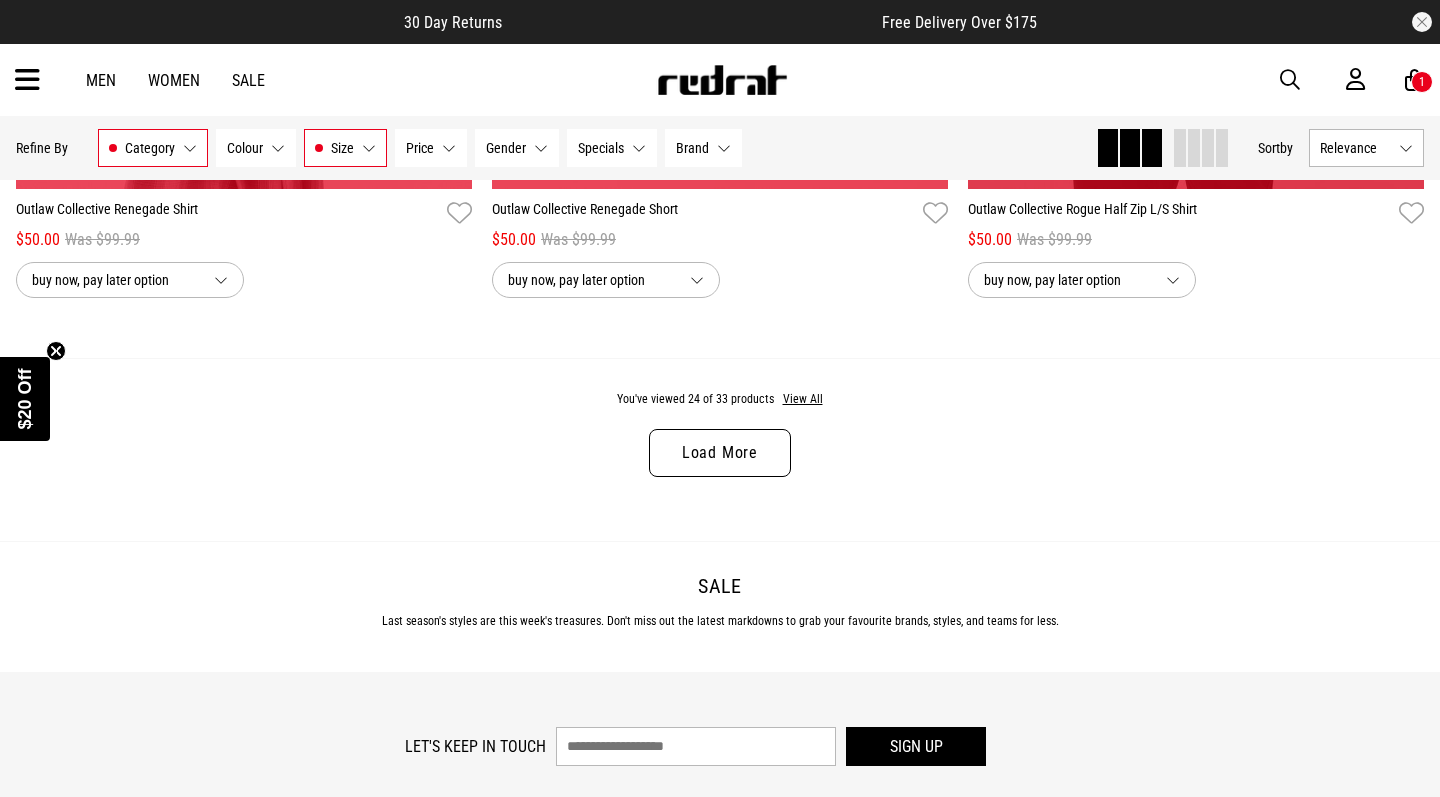 scroll, scrollTop: 6501, scrollLeft: 0, axis: vertical 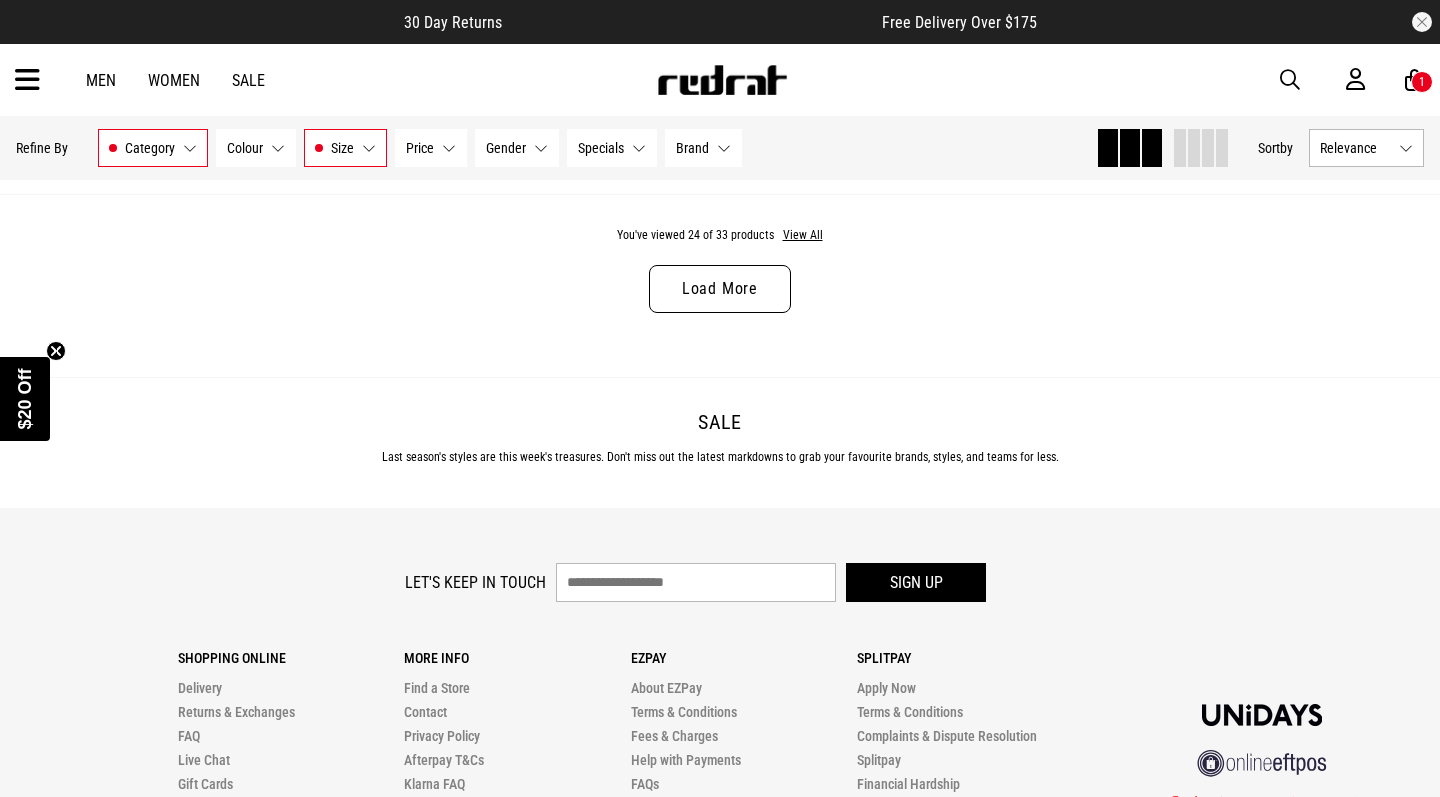 click on "1" at bounding box center [1422, 82] 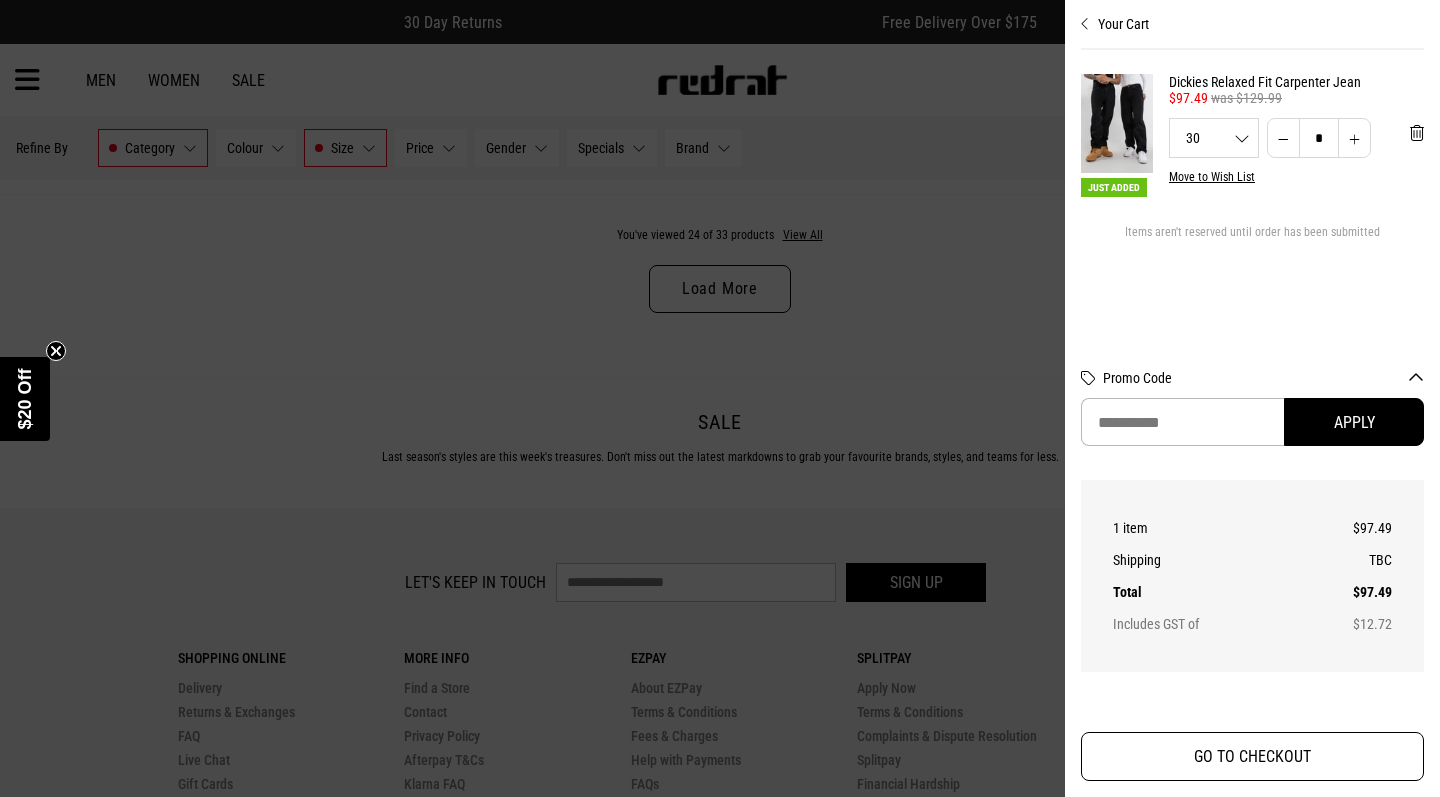 click on "GO TO CHECKOUT" at bounding box center [1252, 756] 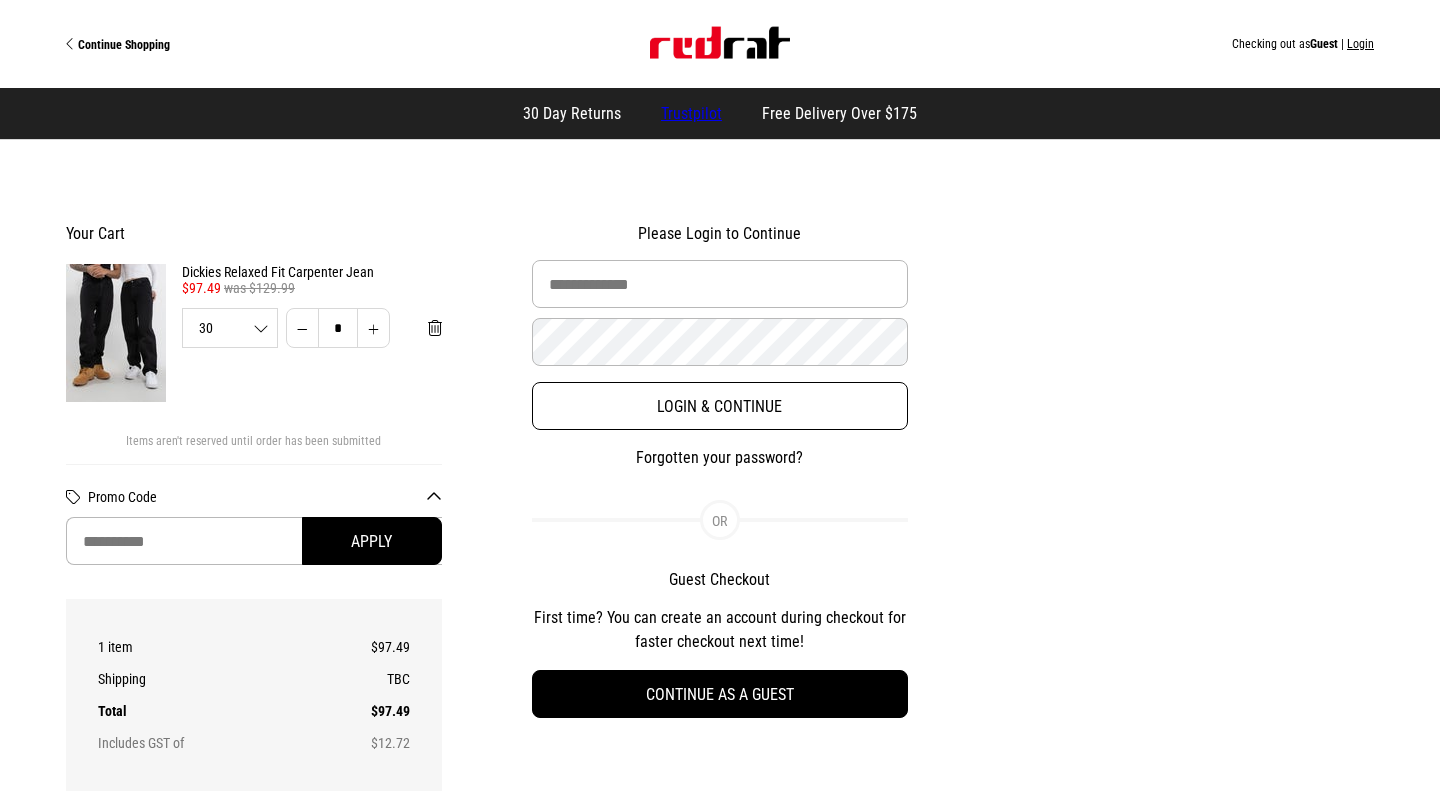 scroll, scrollTop: 0, scrollLeft: 0, axis: both 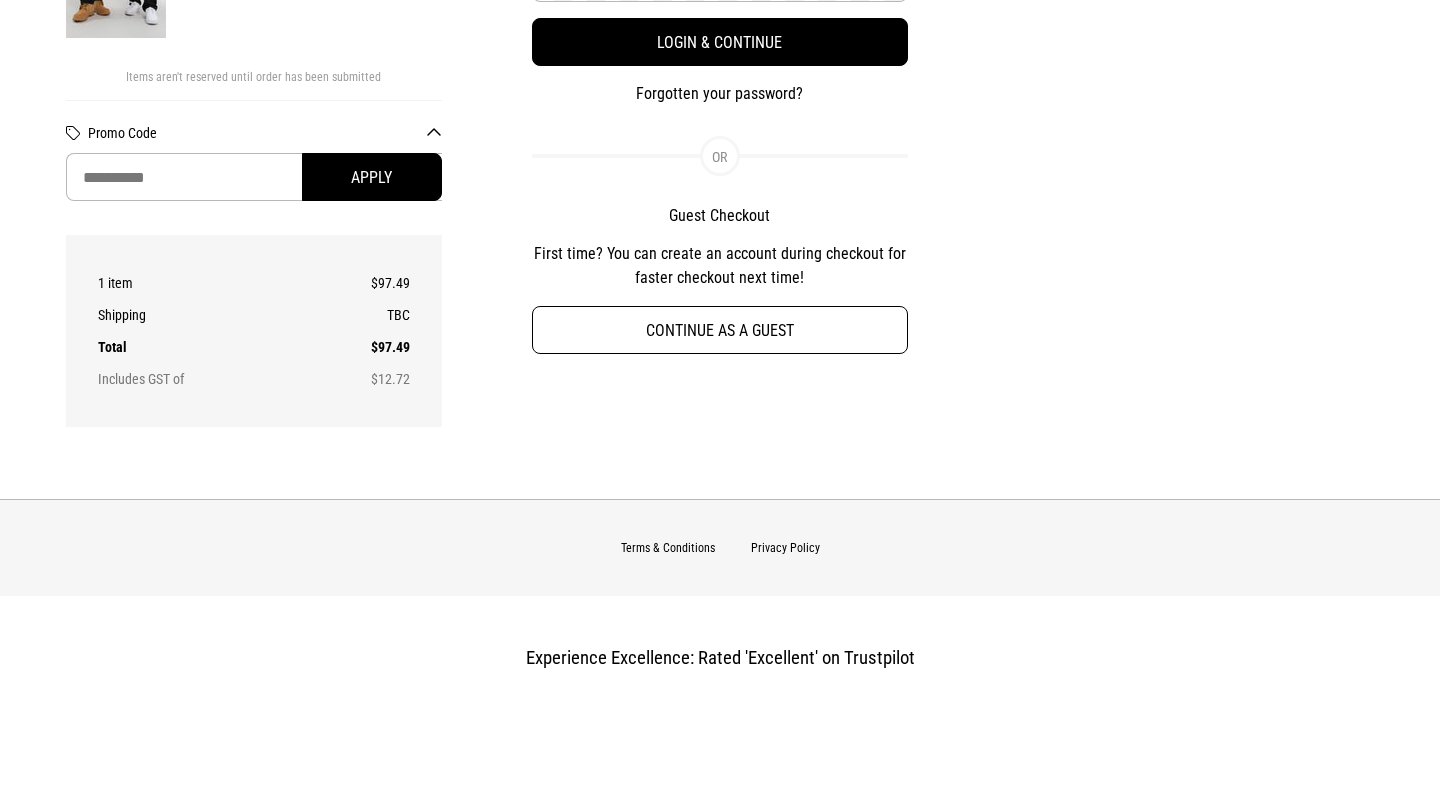 click on "Continue as a guest" at bounding box center (720, 330) 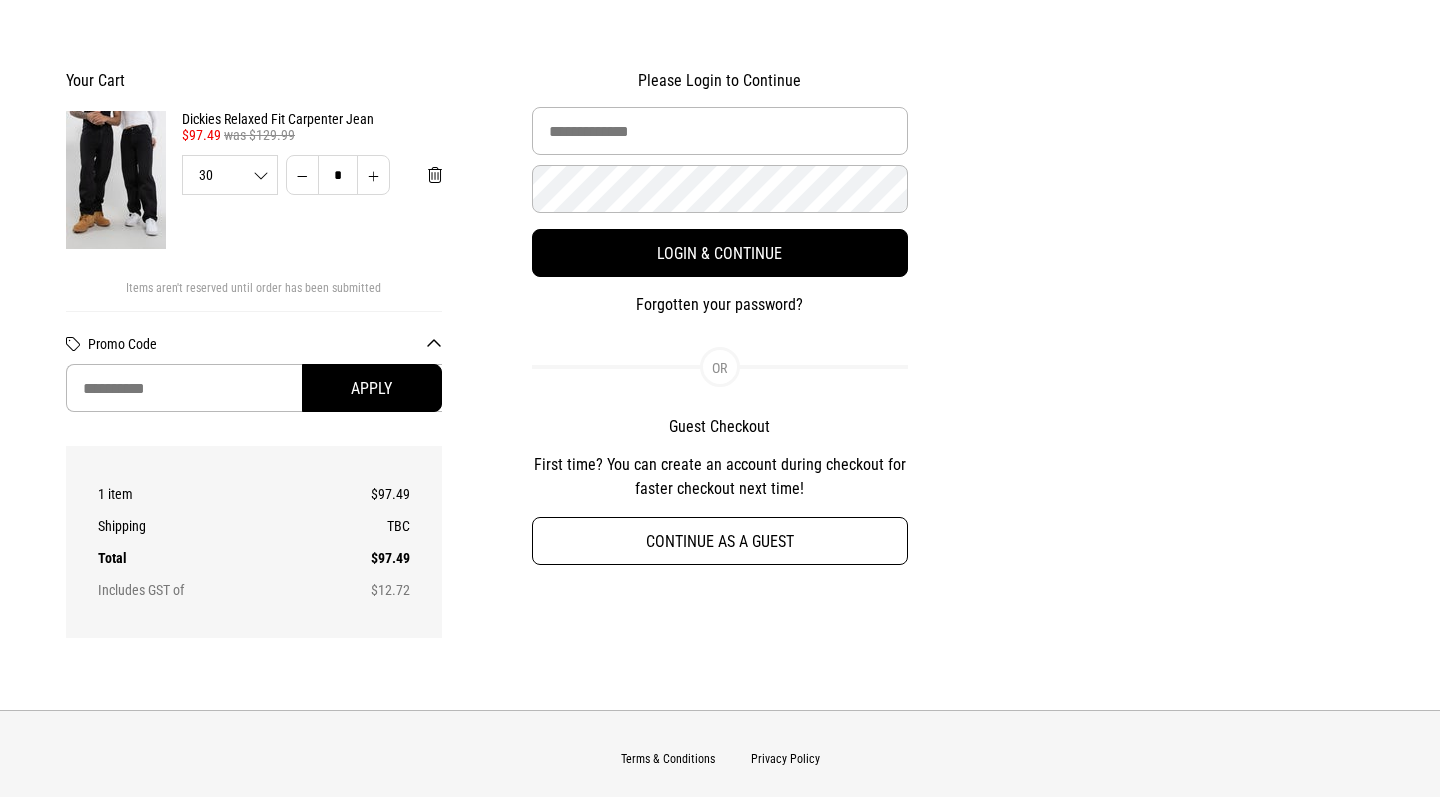 select on "**********" 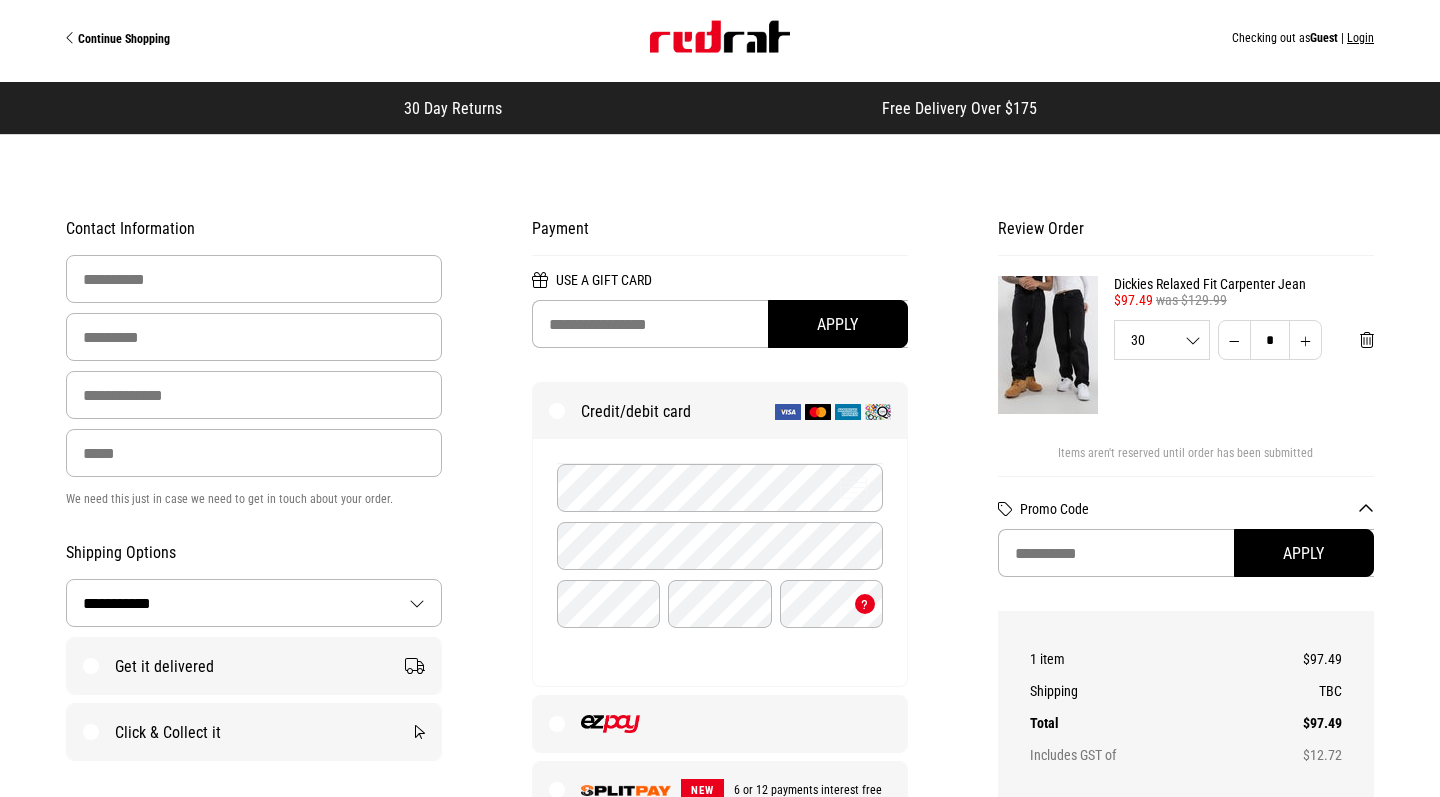 scroll, scrollTop: 0, scrollLeft: 0, axis: both 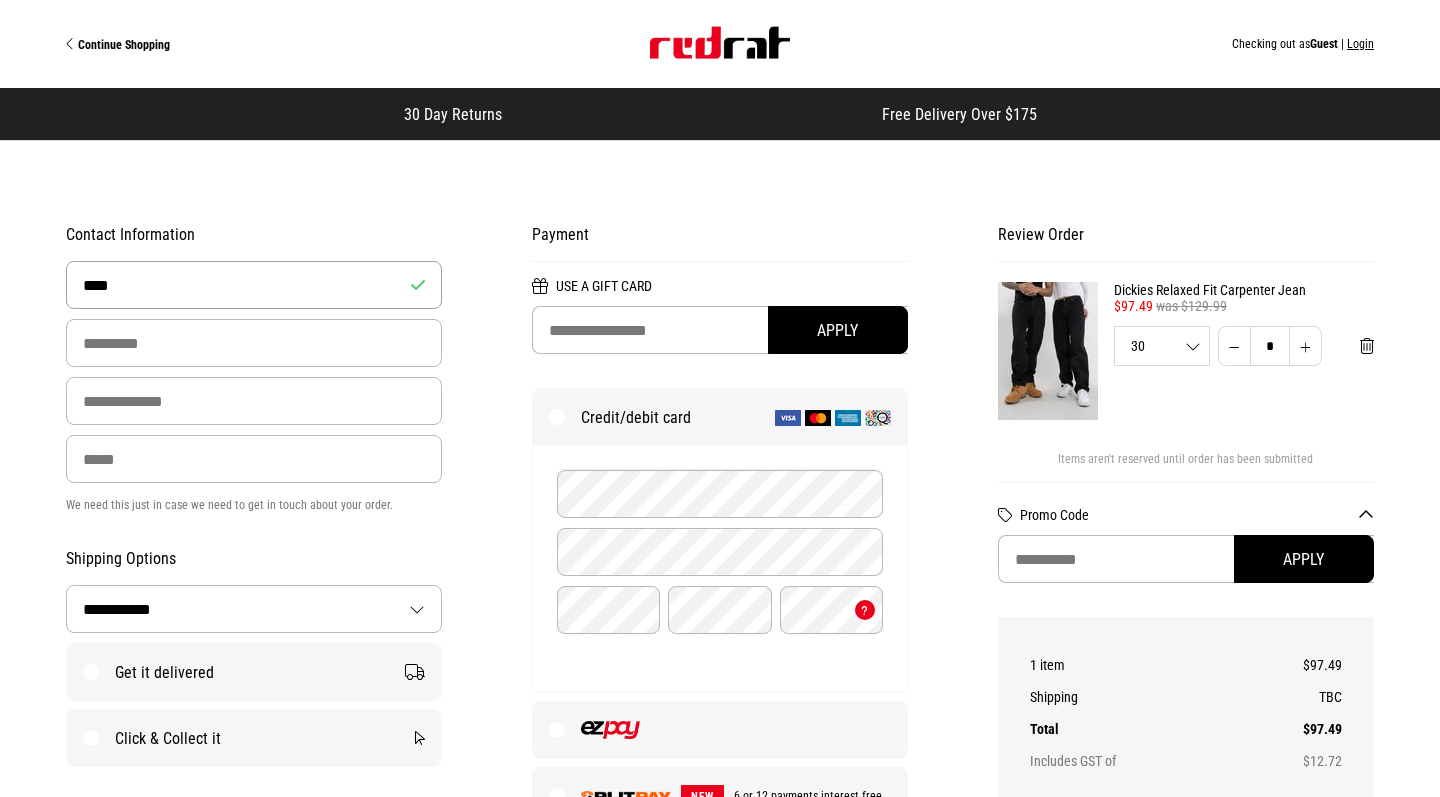 type on "****" 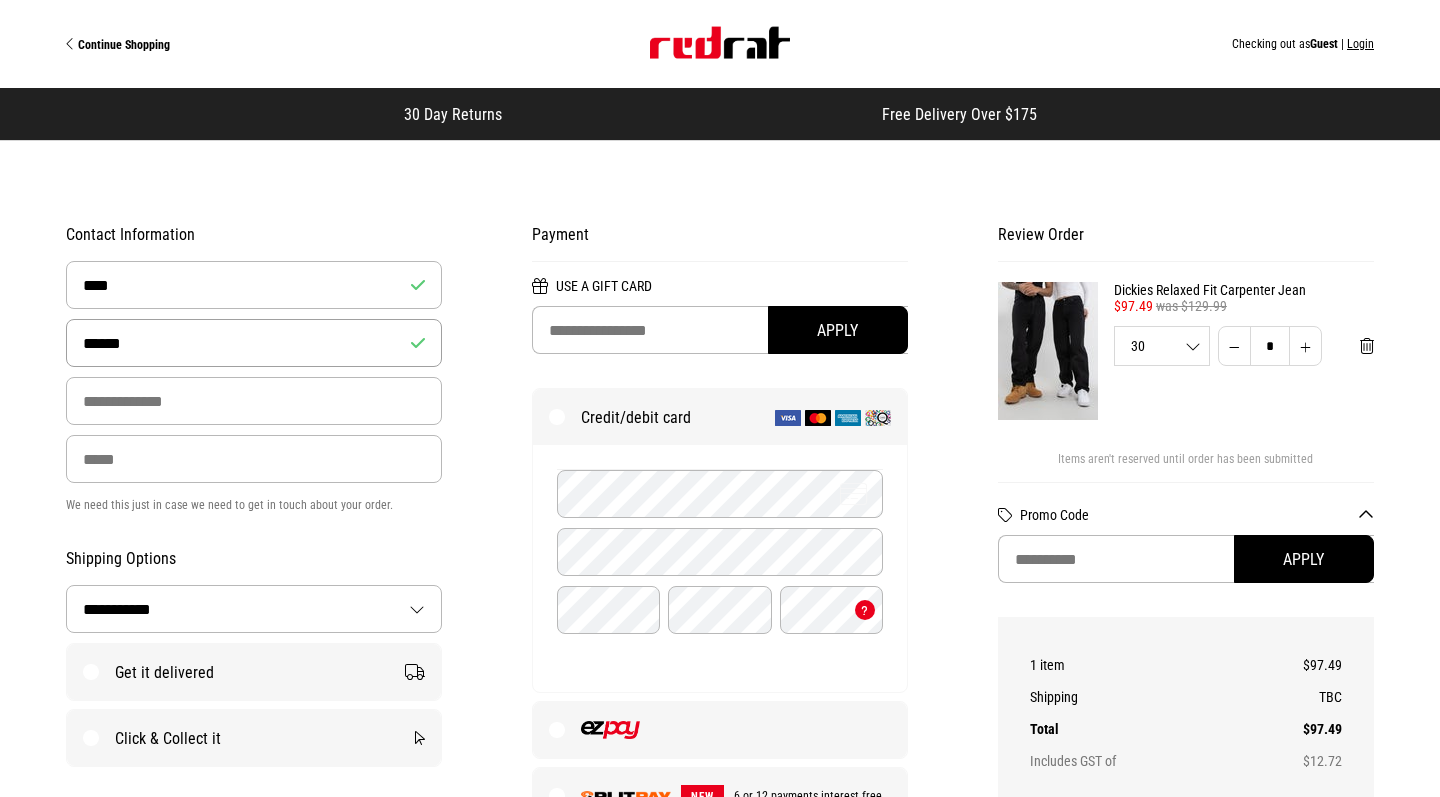 type on "******" 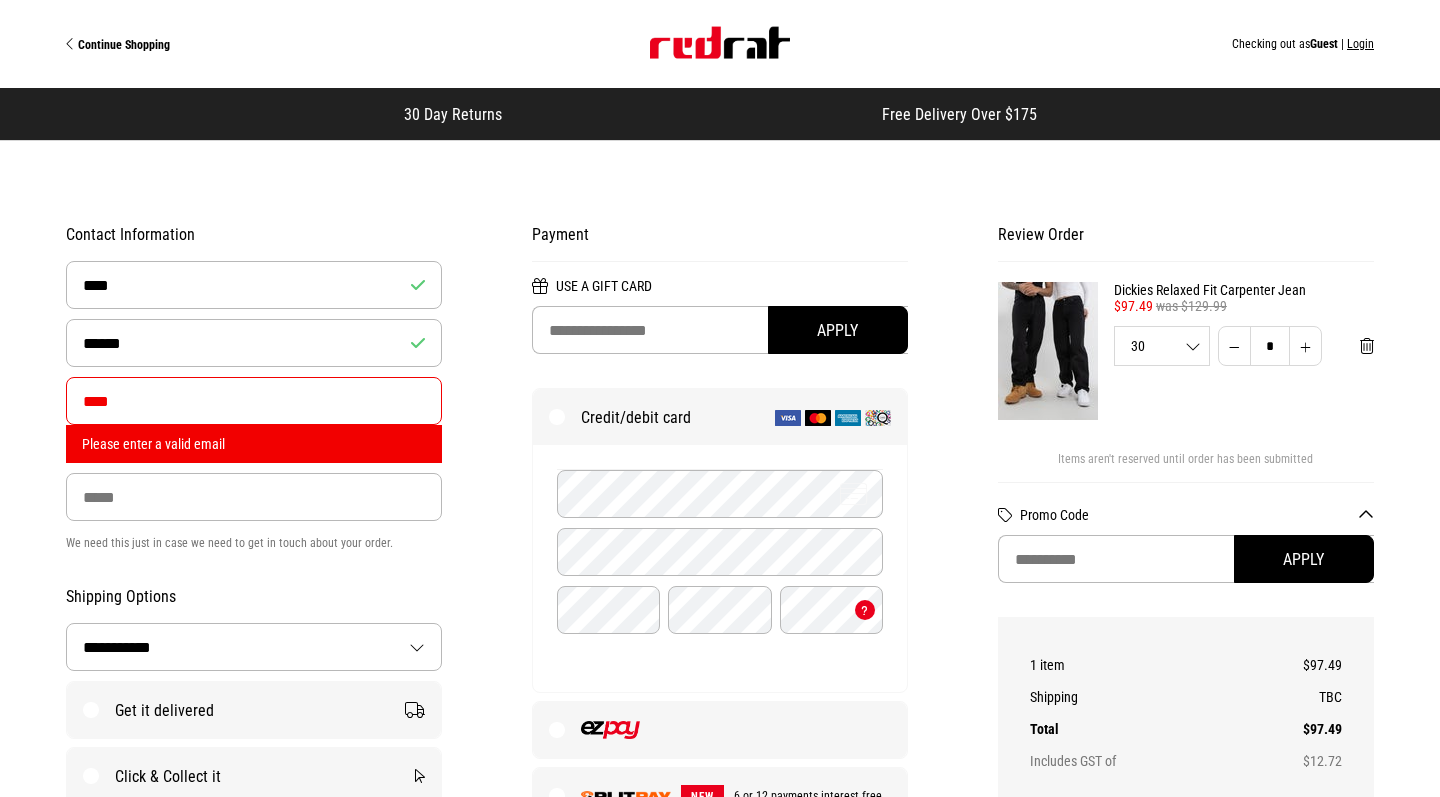 type on "**********" 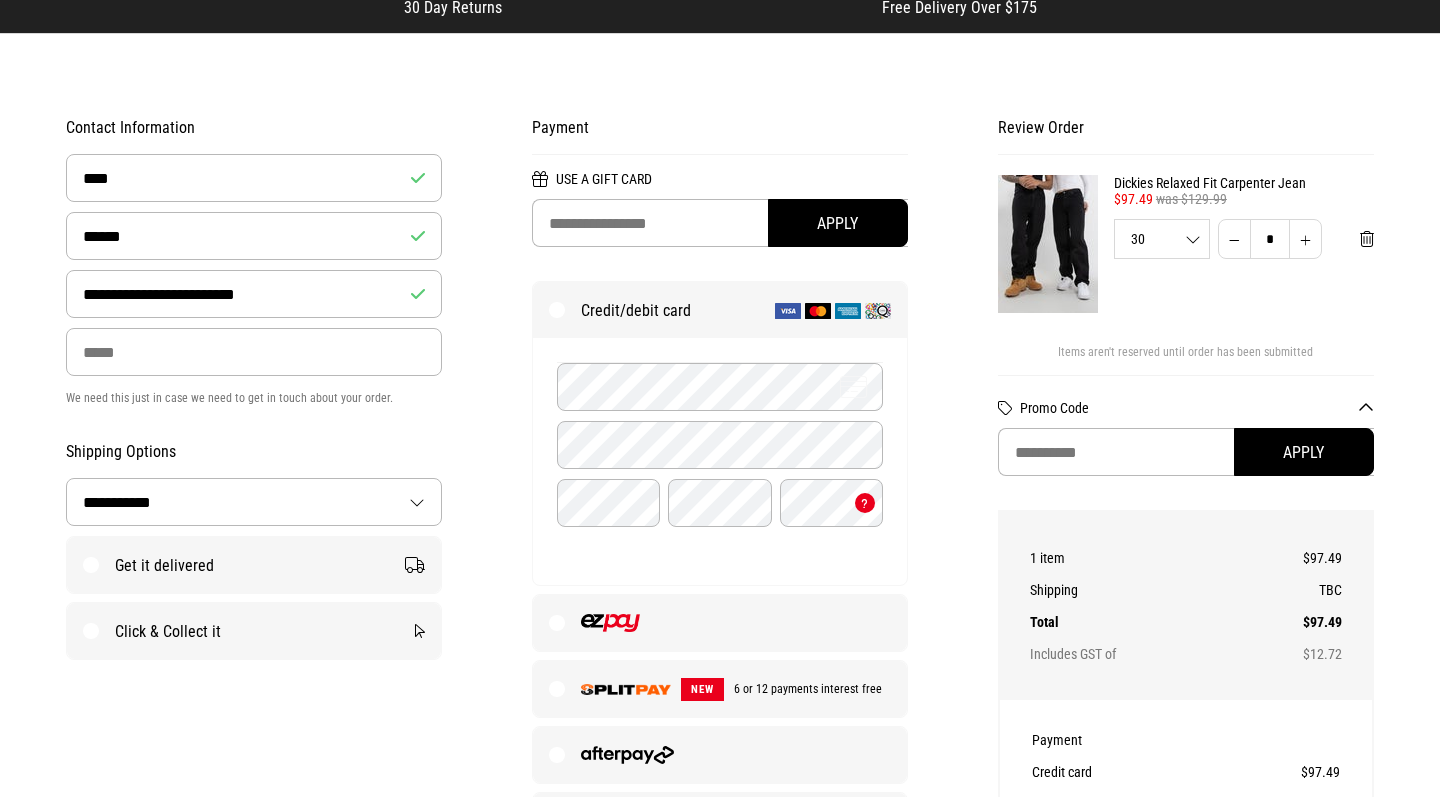 scroll, scrollTop: 117, scrollLeft: 0, axis: vertical 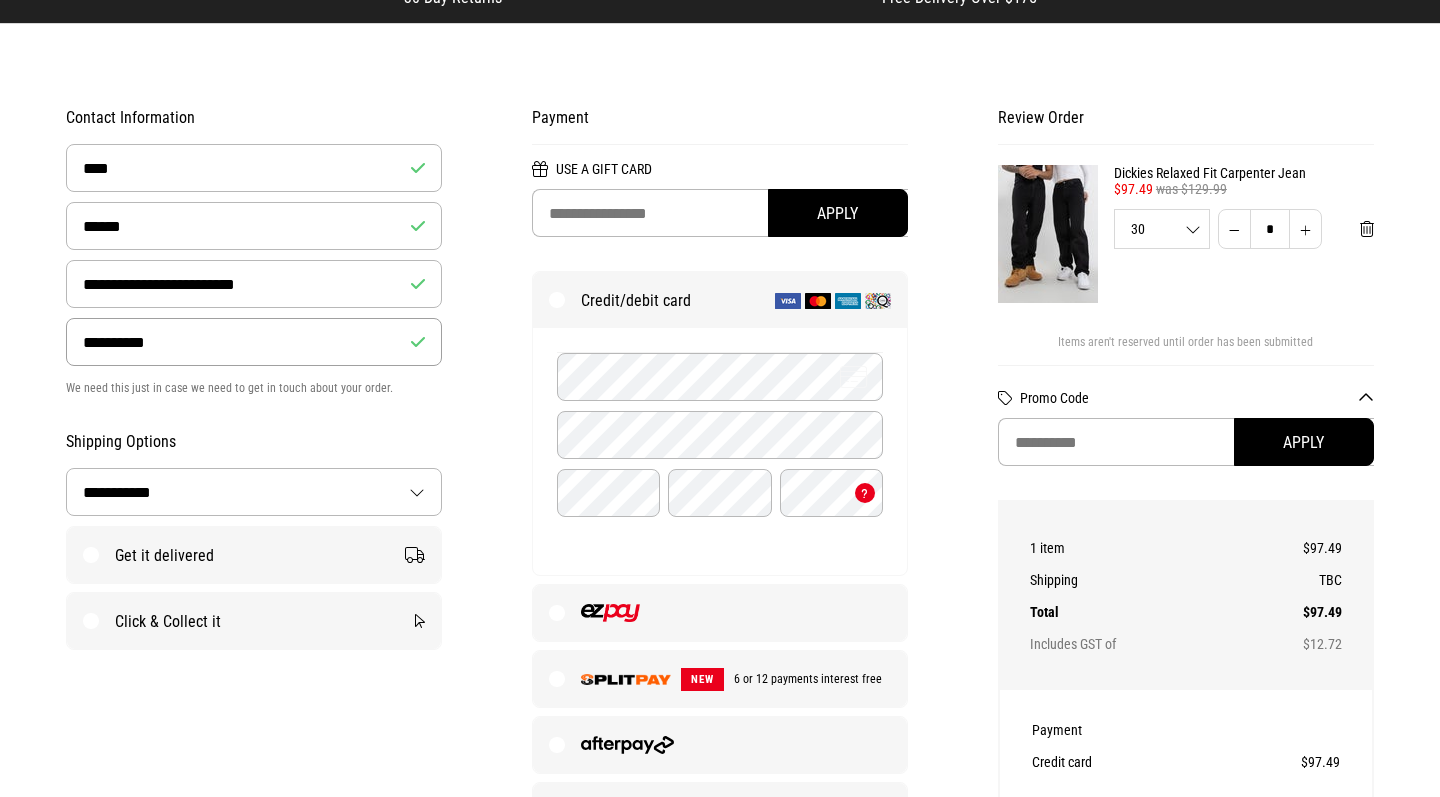type on "**********" 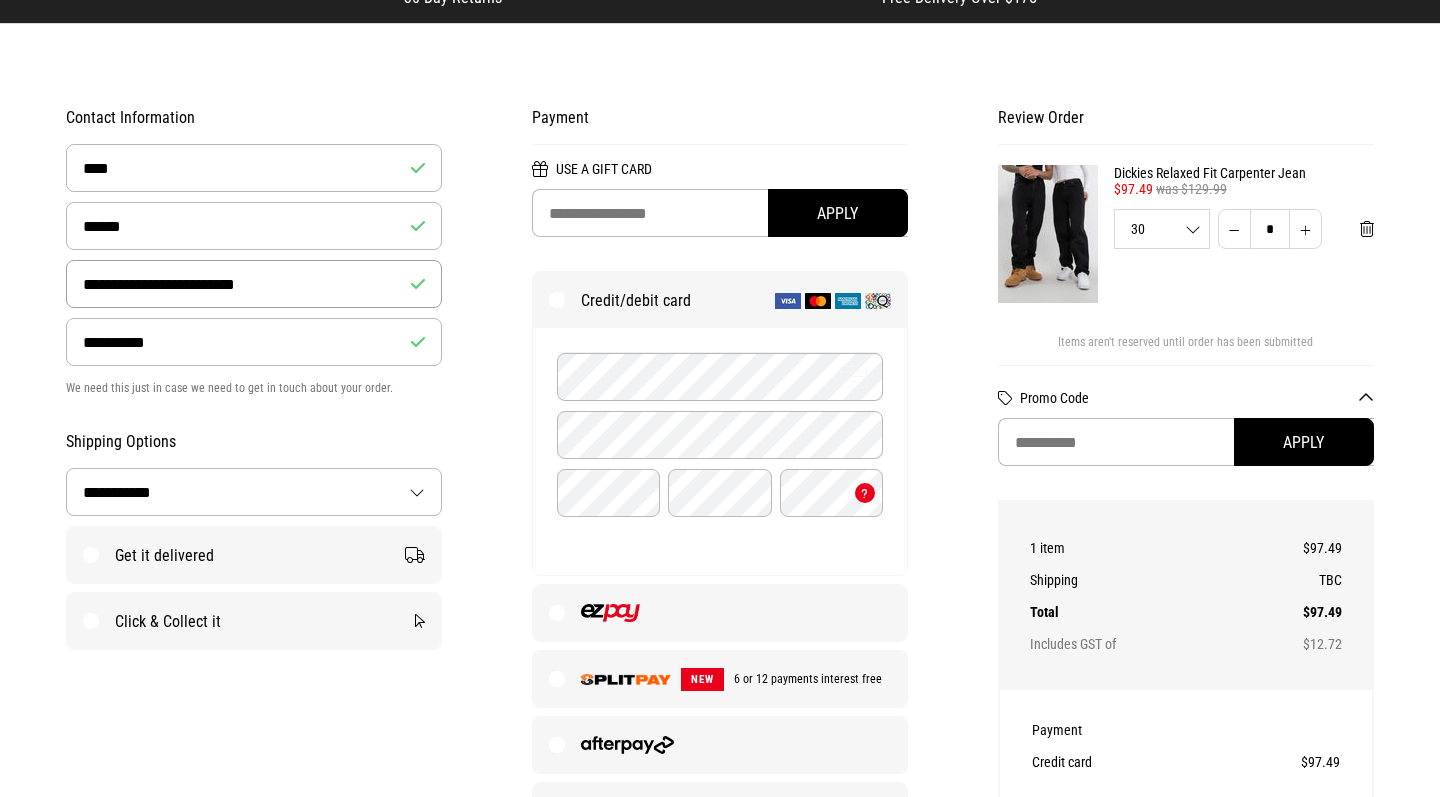 click on "**********" at bounding box center [254, 284] 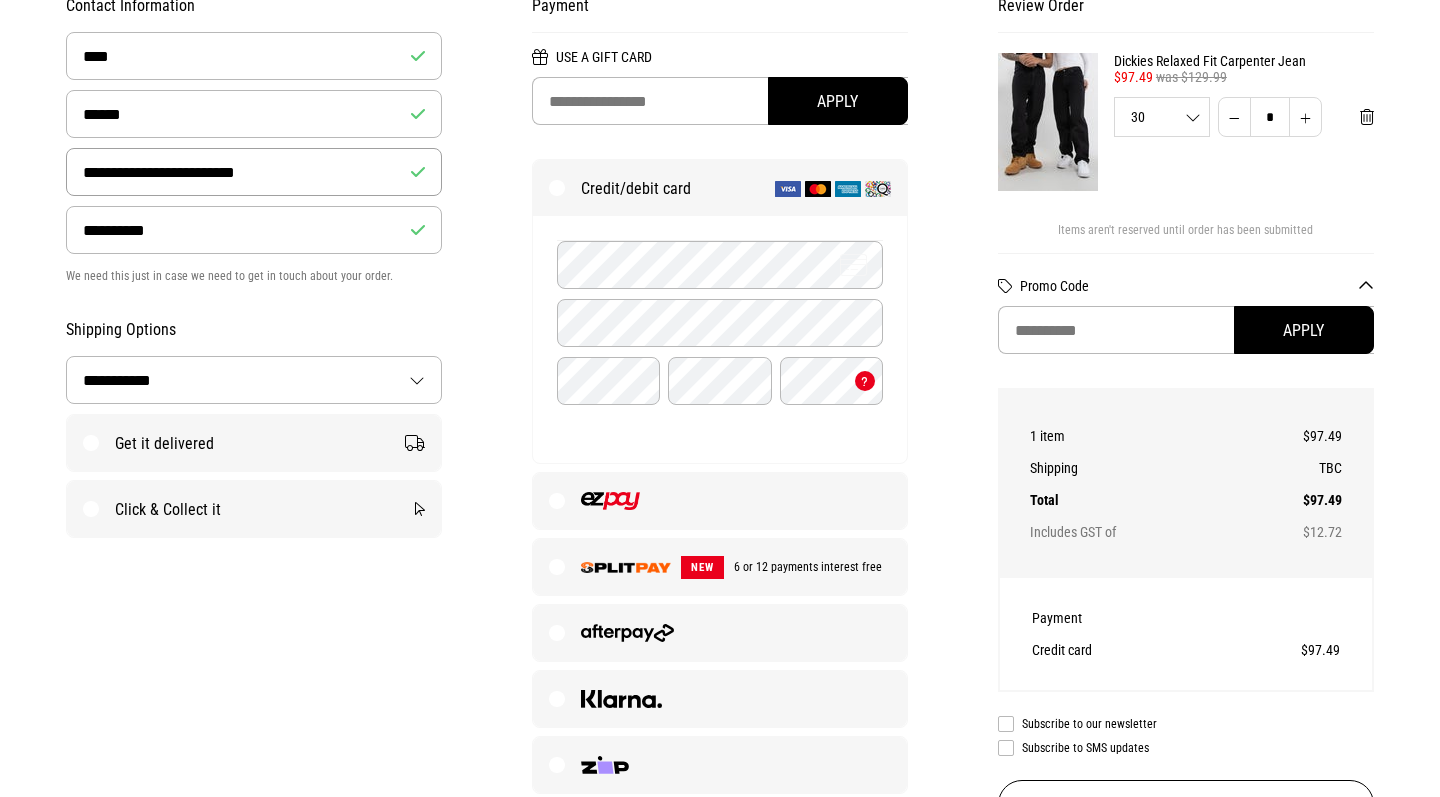 scroll, scrollTop: 243, scrollLeft: 0, axis: vertical 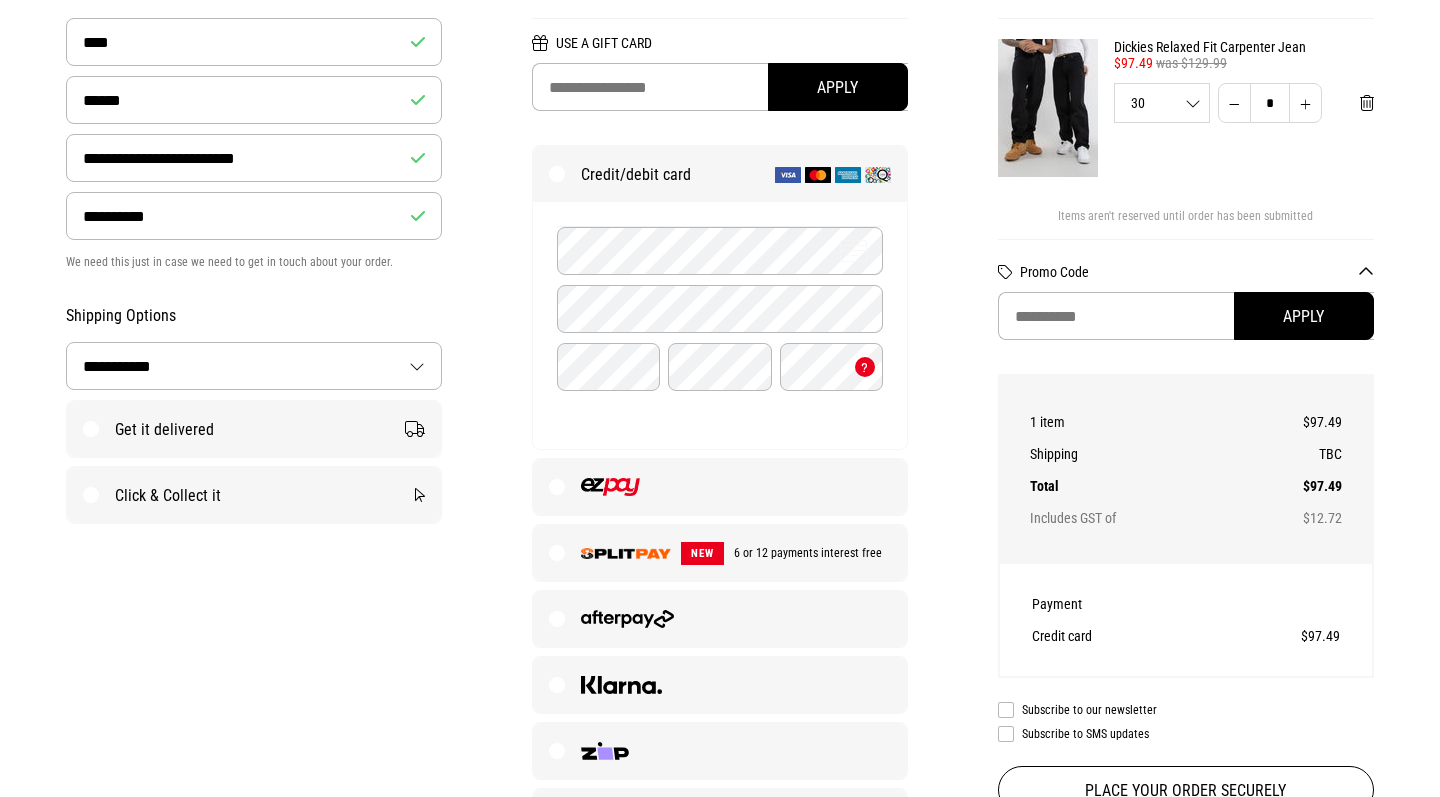 click on "Get it delivered" at bounding box center [254, 429] 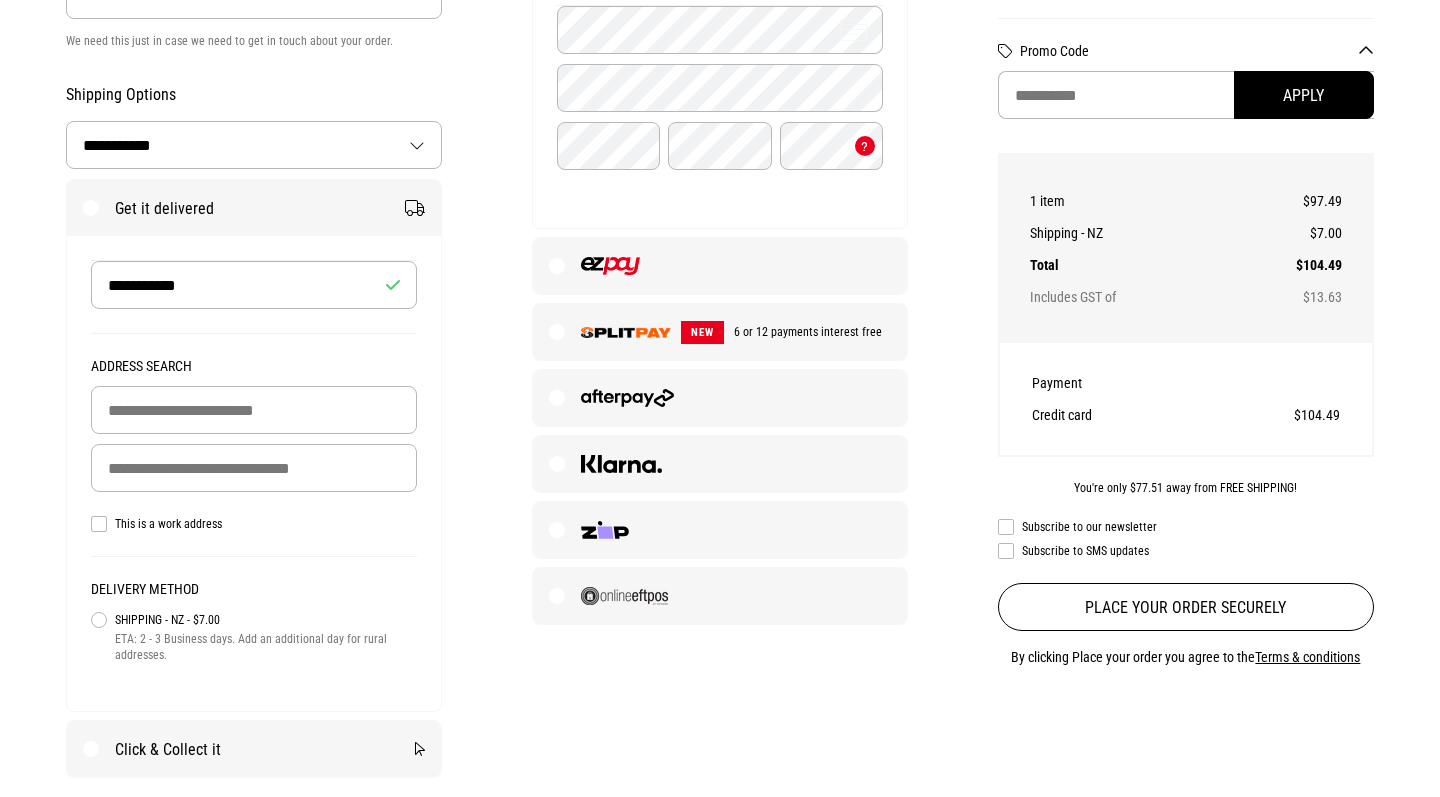 scroll, scrollTop: 506, scrollLeft: 0, axis: vertical 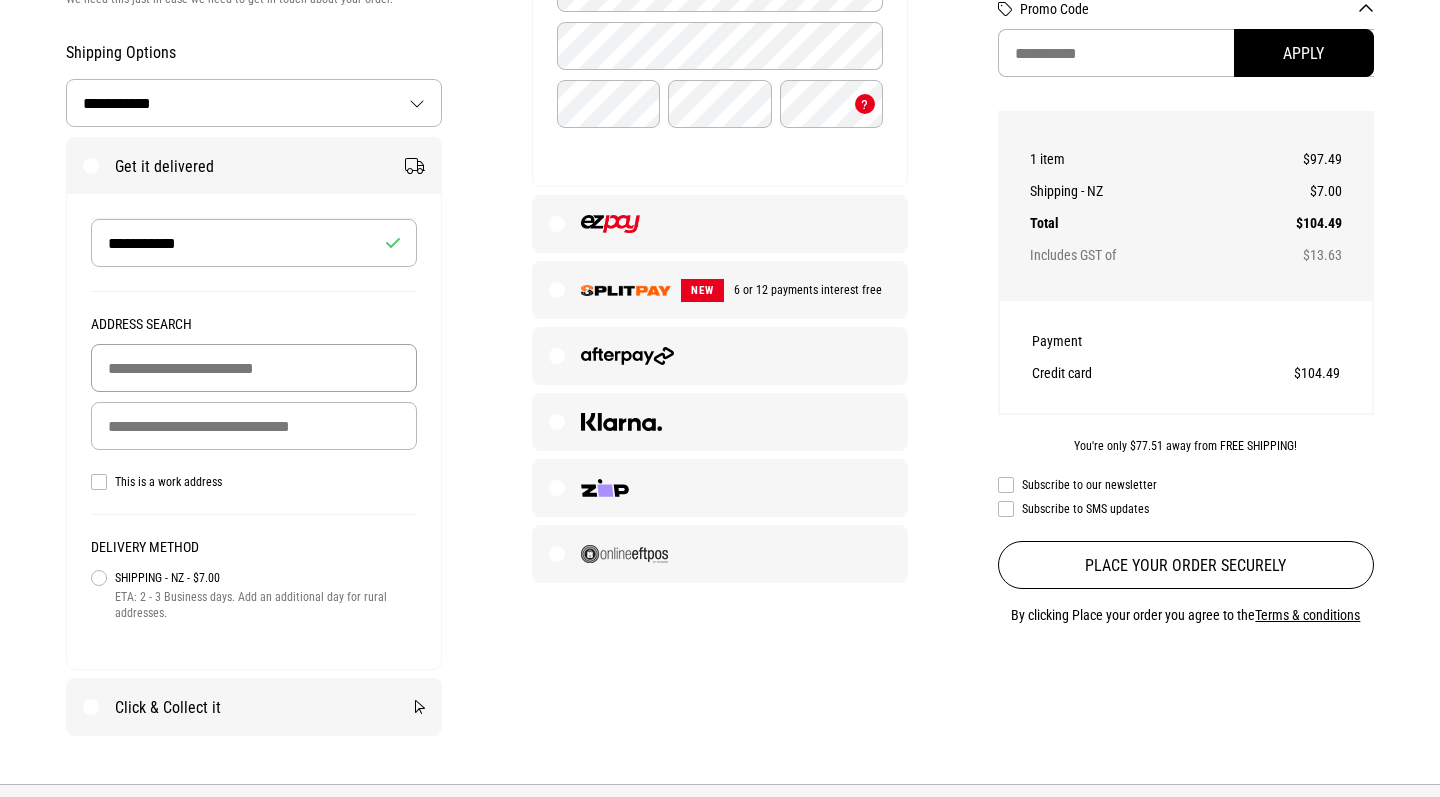click at bounding box center (254, 368) 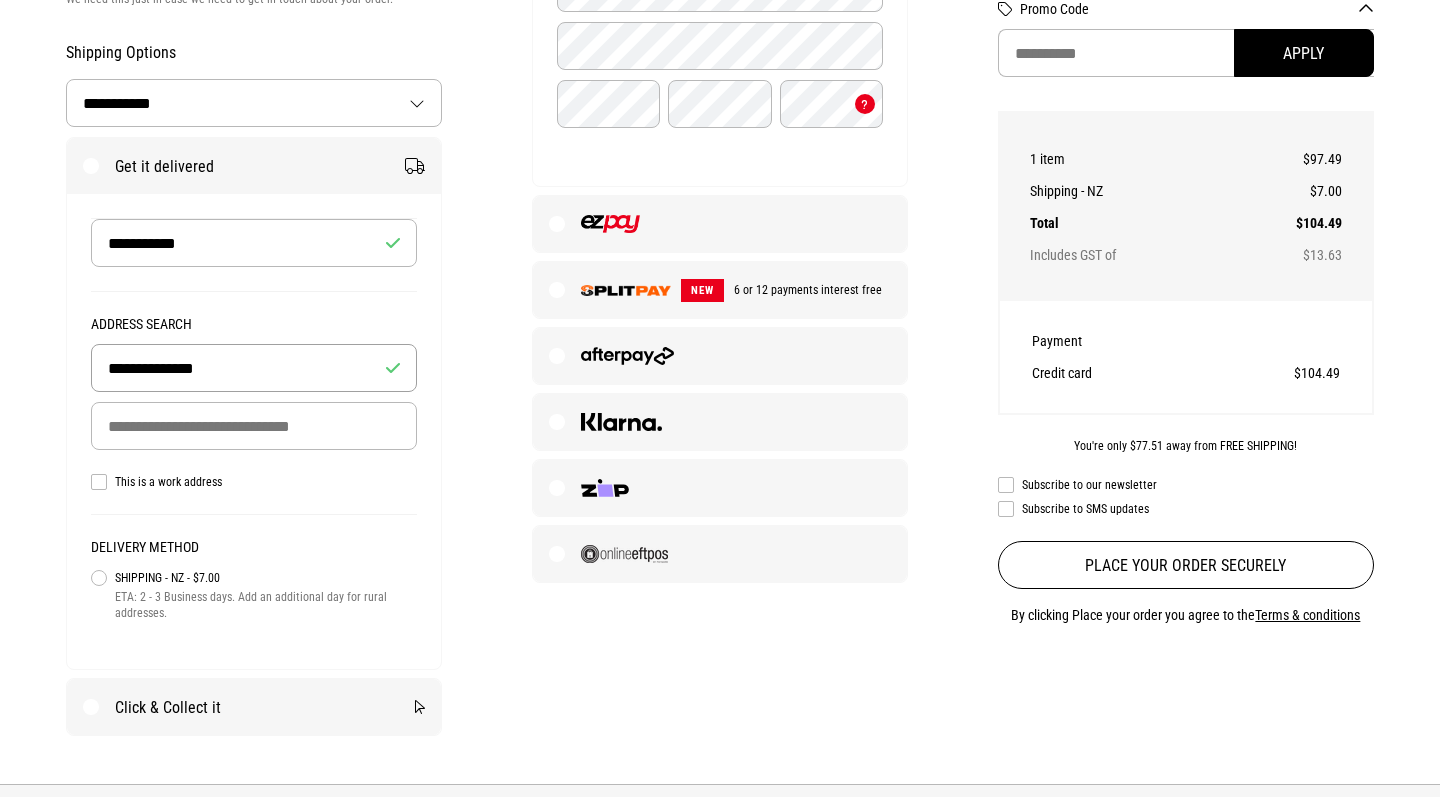 type on "**********" 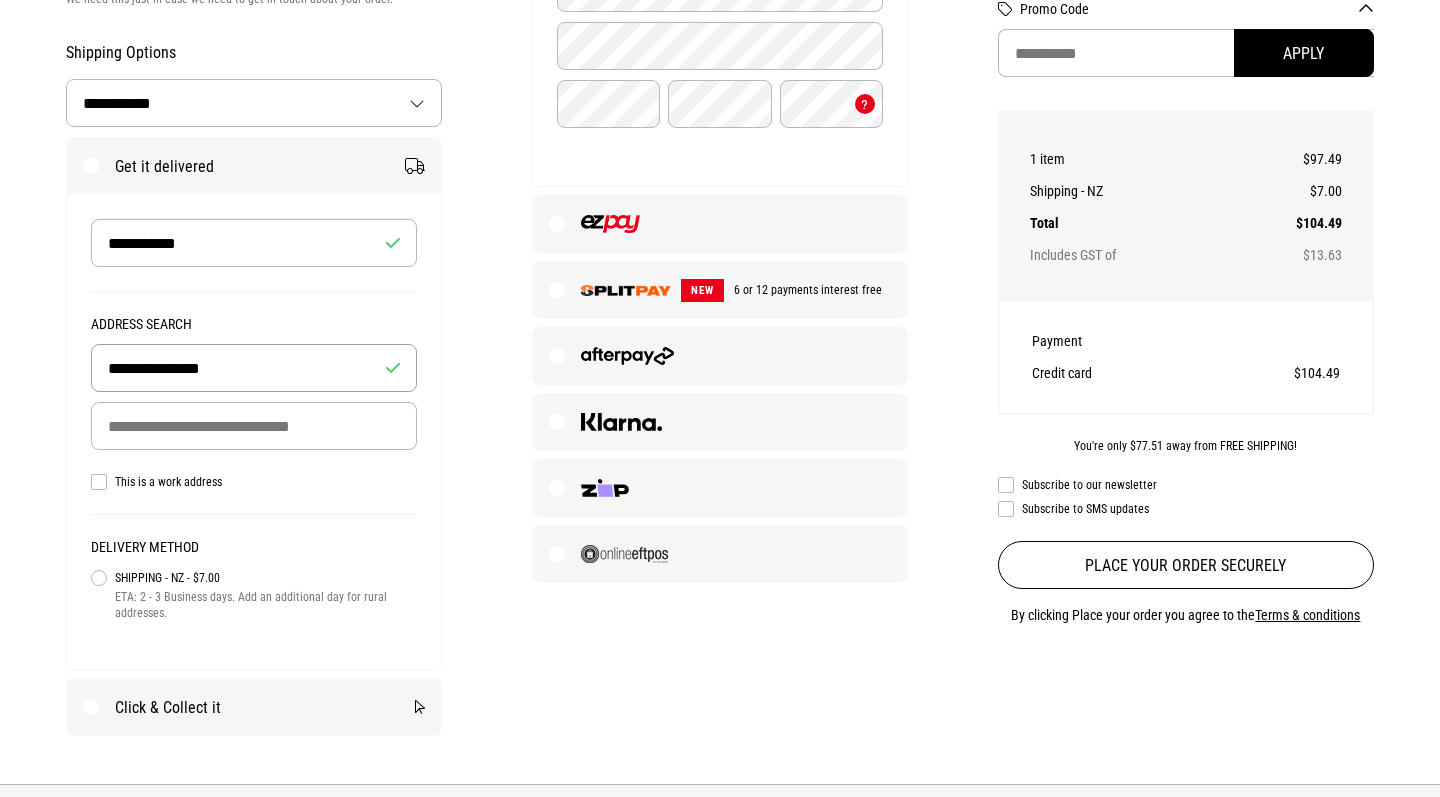 drag, startPoint x: 289, startPoint y: 373, endPoint x: 38, endPoint y: 373, distance: 251 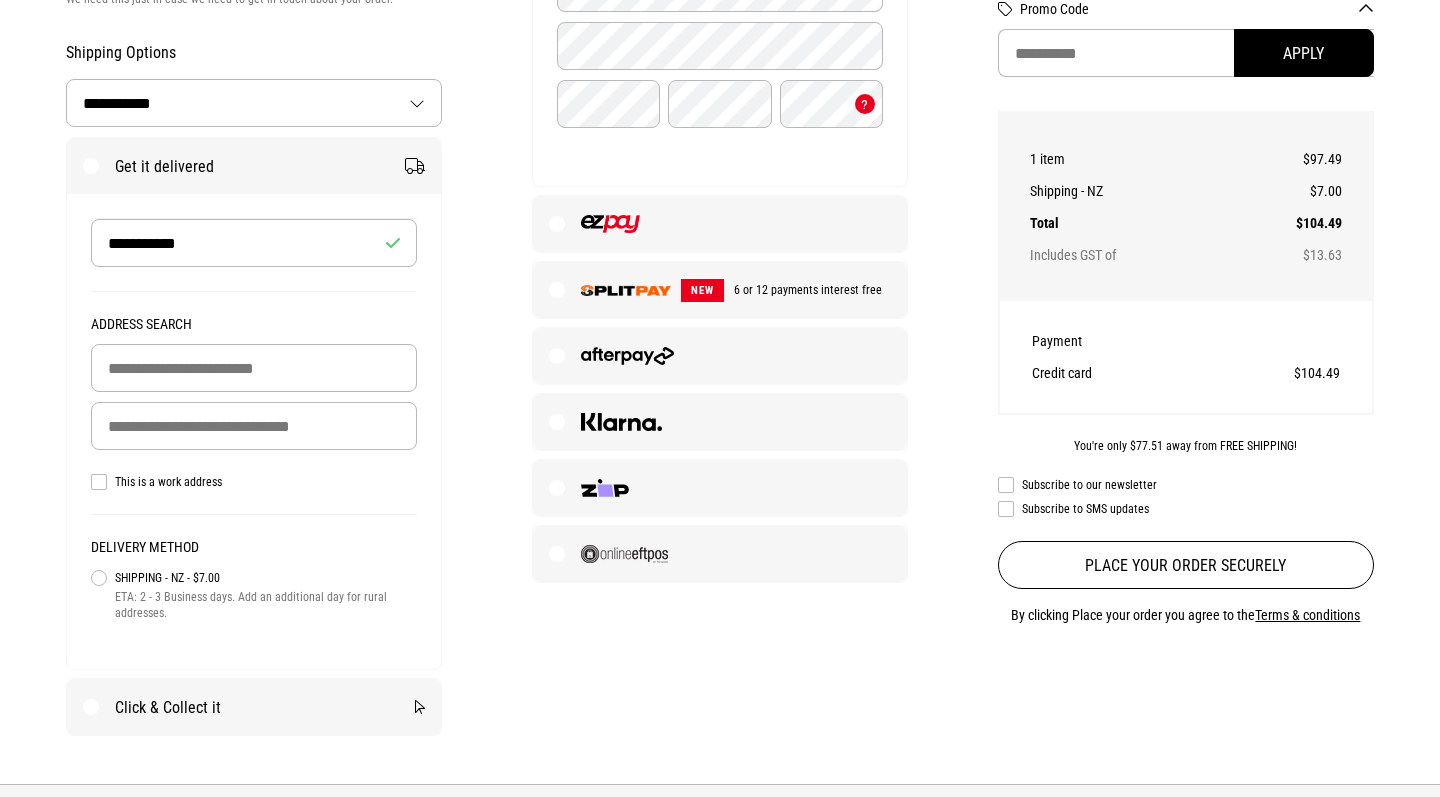 click on "Address Search       Can't find your address? Enter it here             This is a work address" at bounding box center [254, 403] 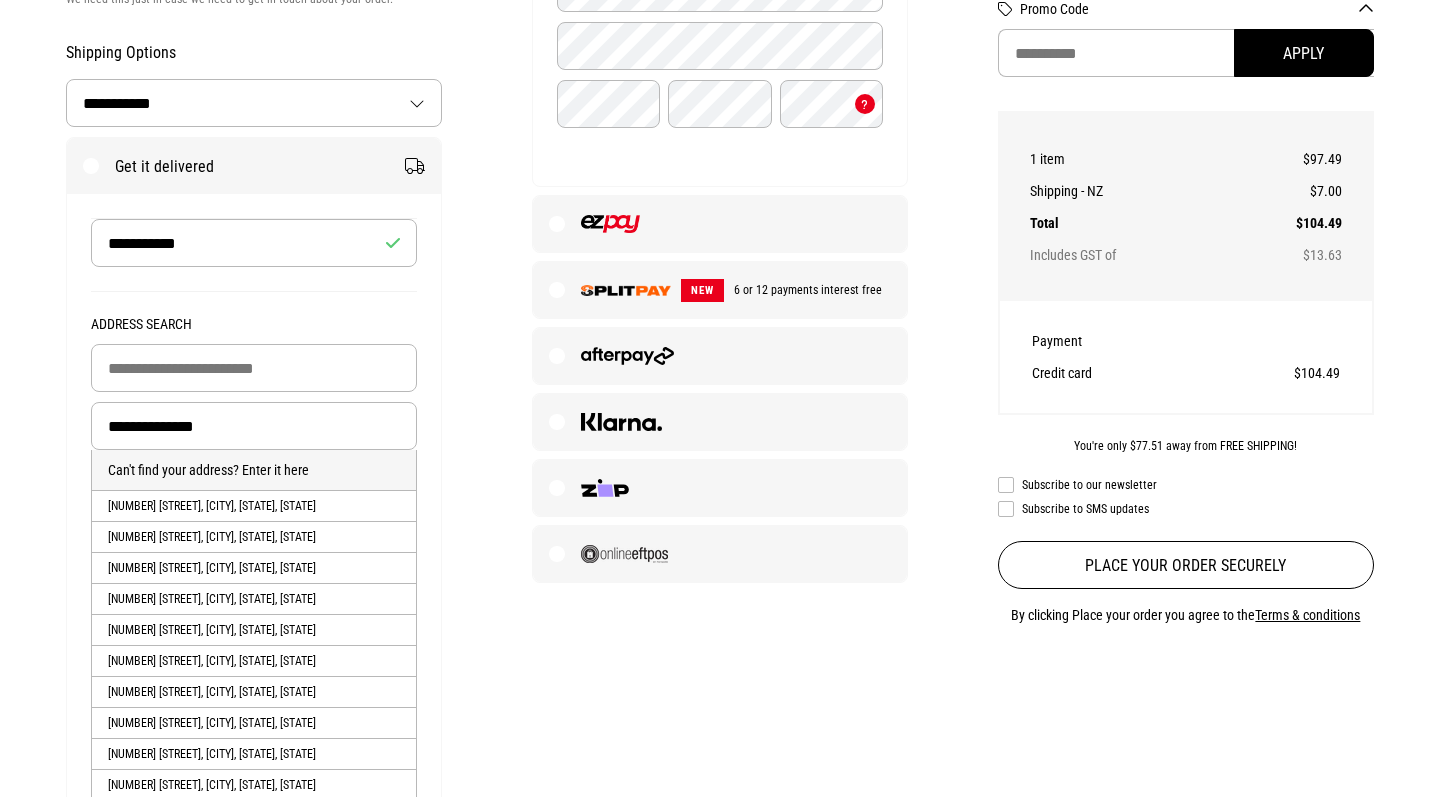 click on "[NUMBER] [STREET], [CITY], [STATE], [STATE]" at bounding box center [254, 505] 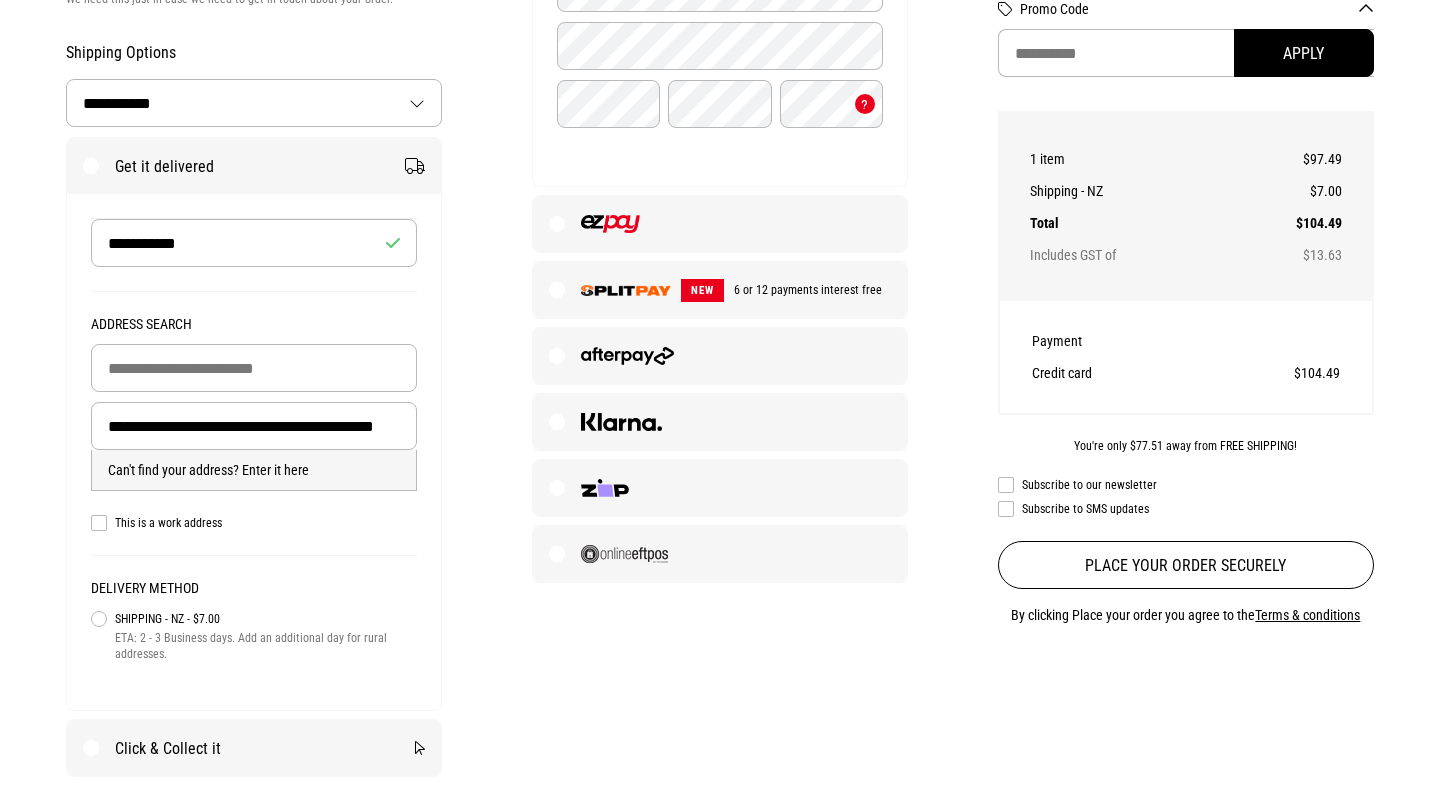 type 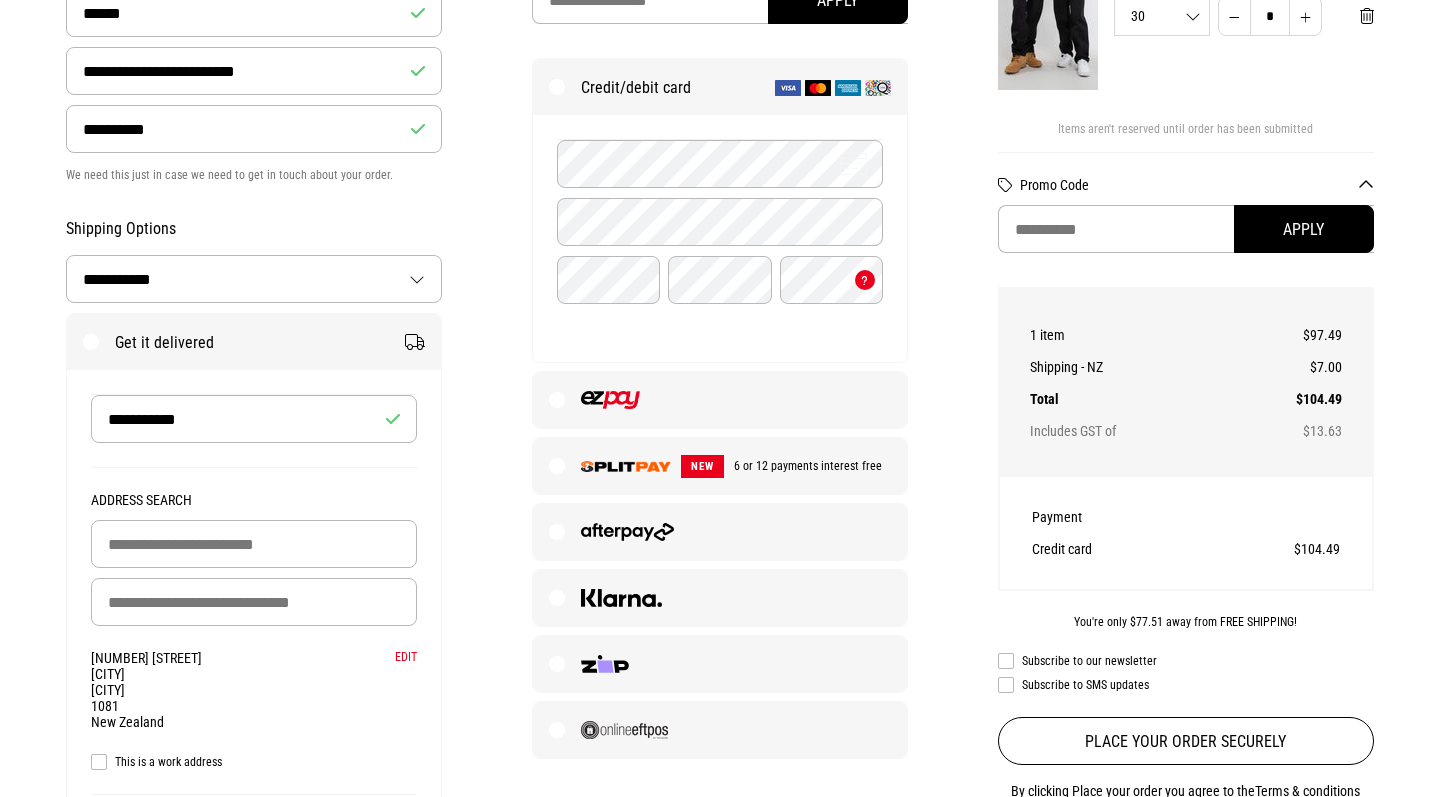 scroll, scrollTop: 361, scrollLeft: 0, axis: vertical 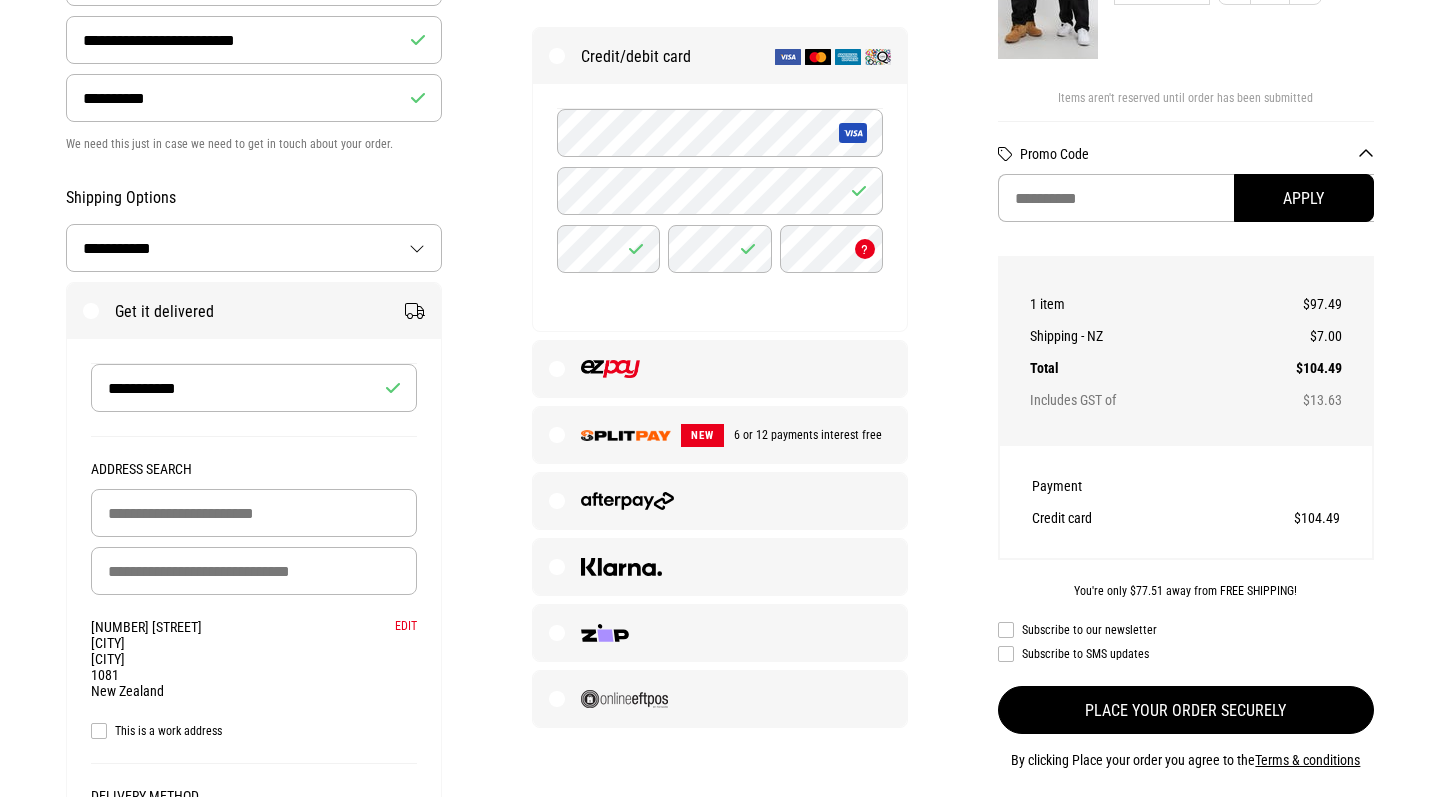 click on "Place your order securely" at bounding box center (1186, 710) 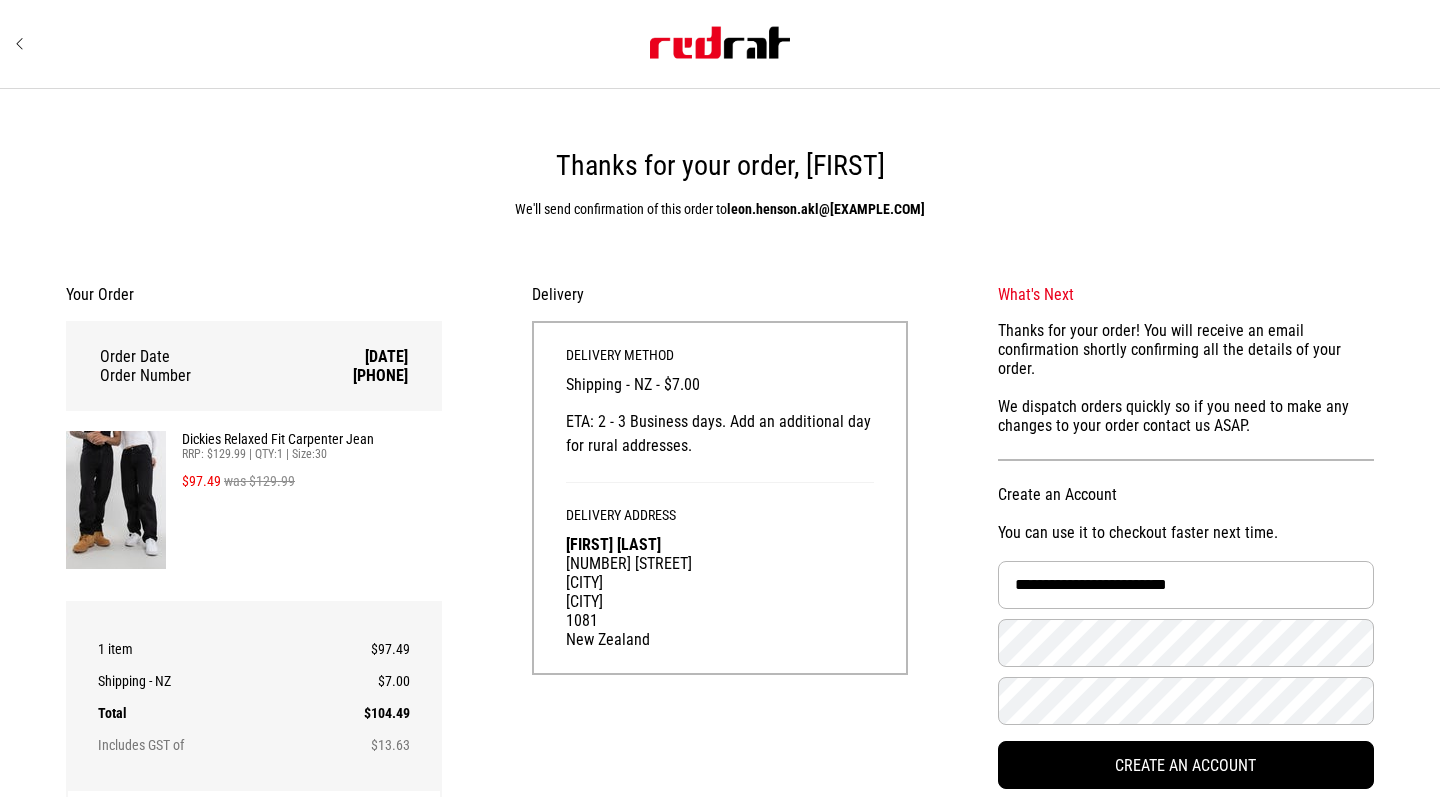 scroll, scrollTop: 0, scrollLeft: 0, axis: both 